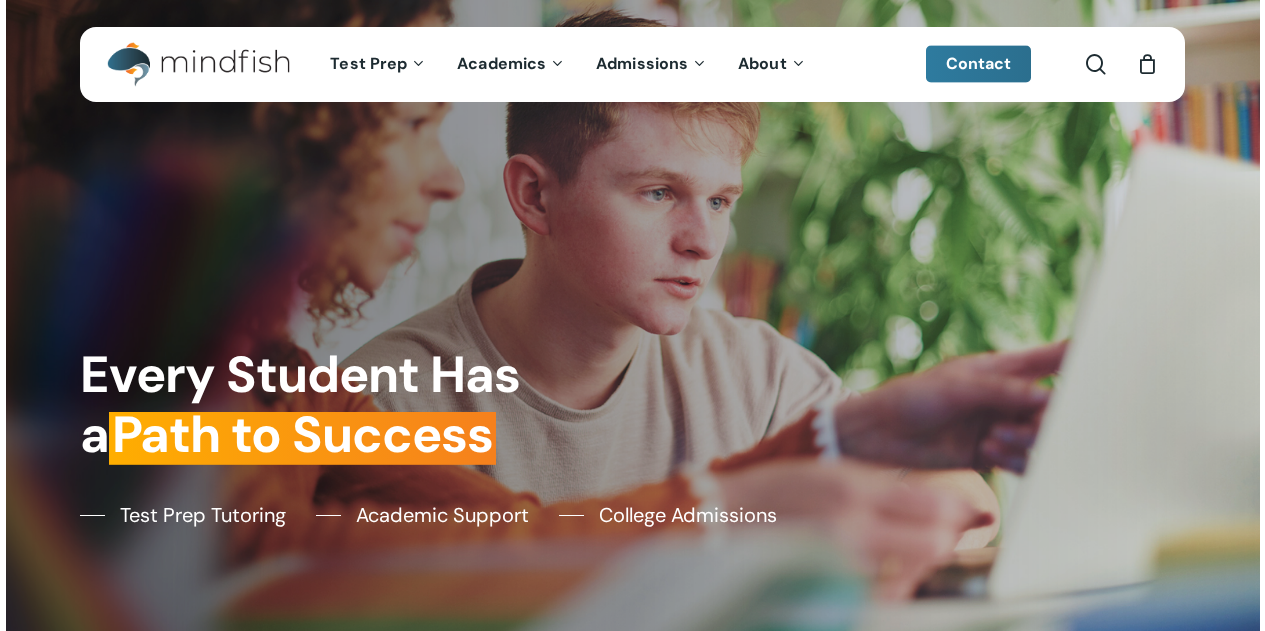 scroll, scrollTop: 0, scrollLeft: 0, axis: both 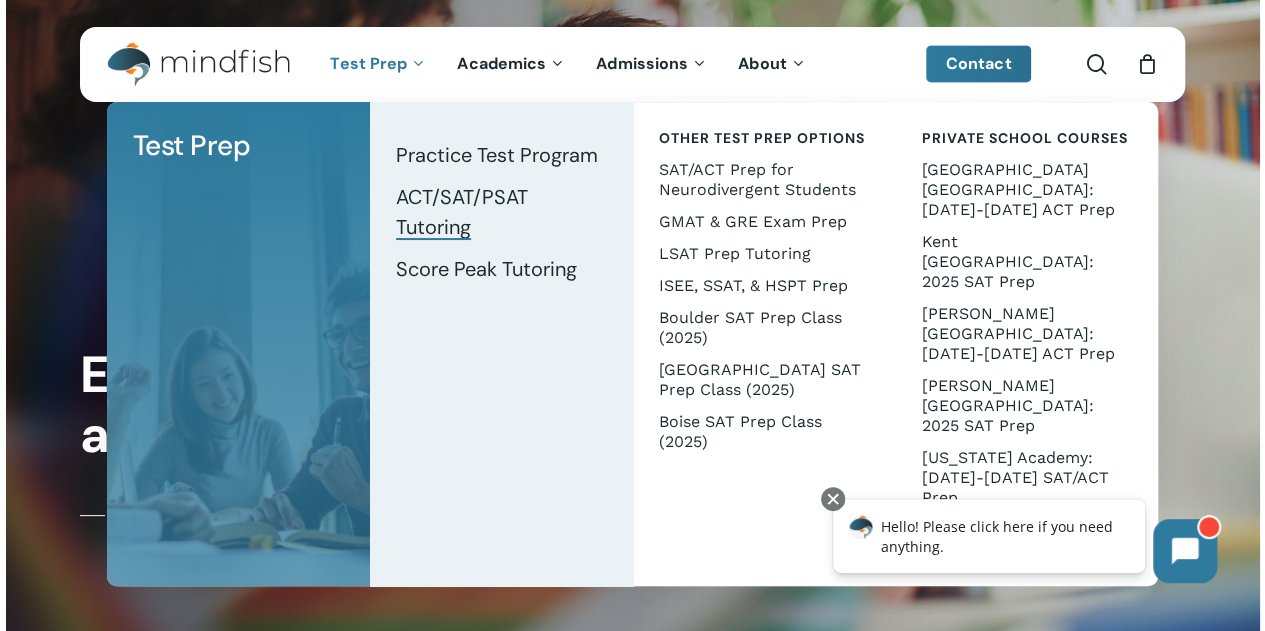 click on "ACT/SAT/PSAT Tutoring" at bounding box center (462, 212) 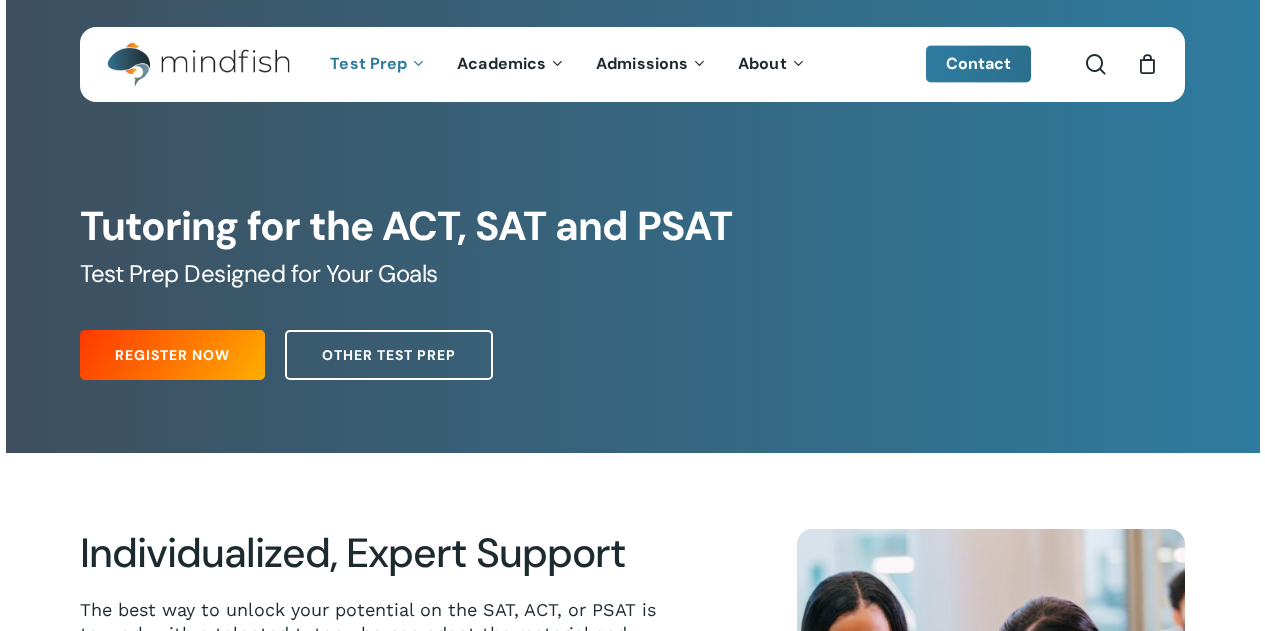 scroll, scrollTop: 0, scrollLeft: 0, axis: both 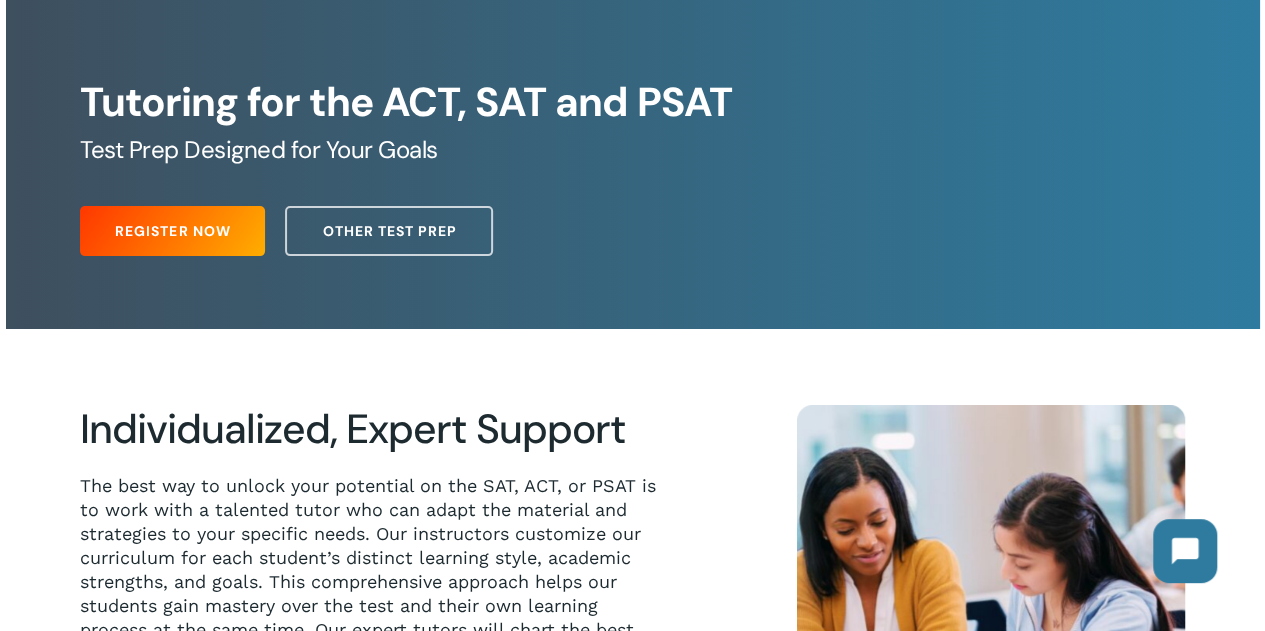 click on "Register Now Other Test Prep" at bounding box center [632, 226] 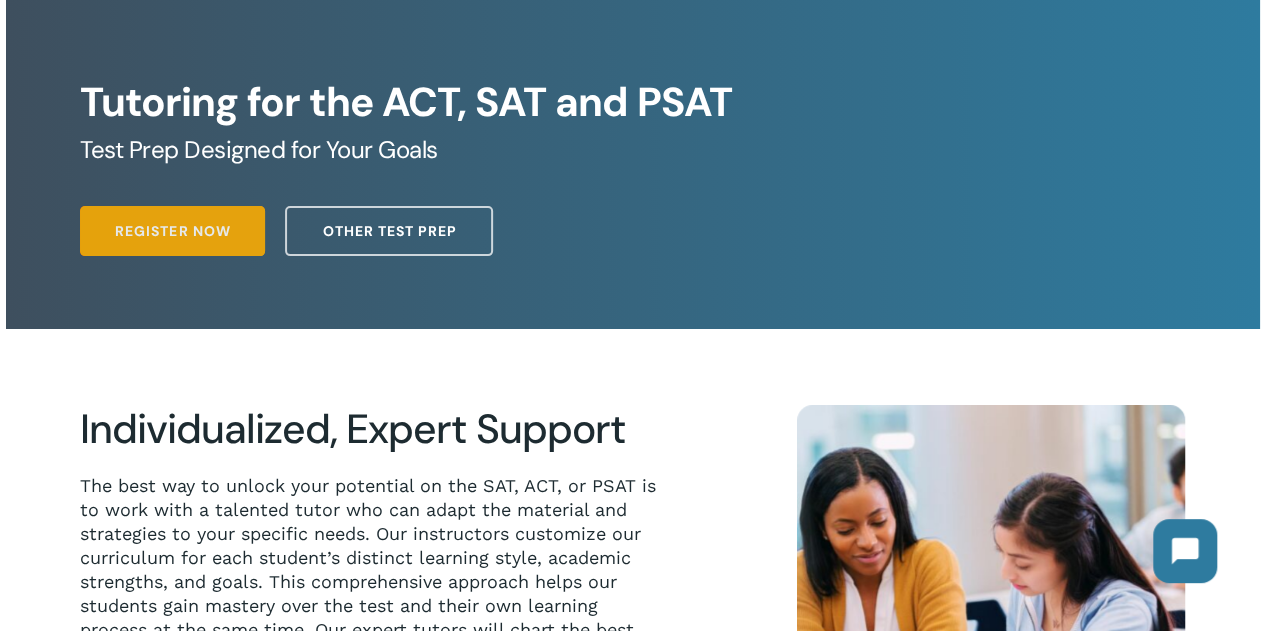 click on "Register Now" at bounding box center (172, 231) 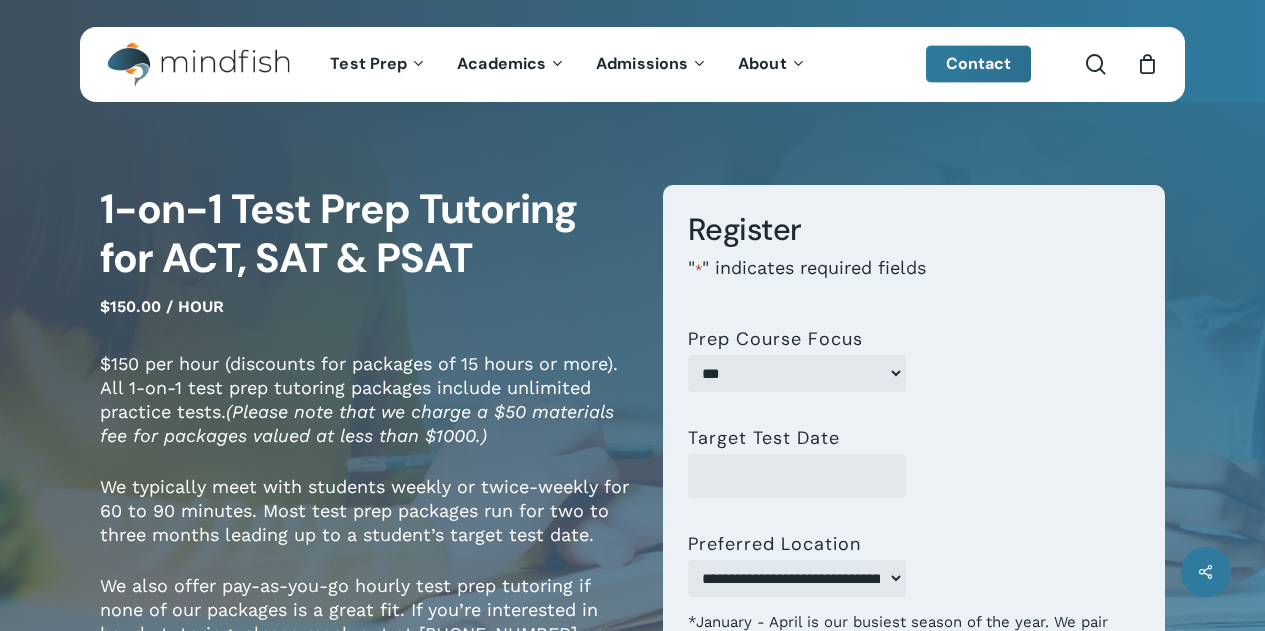 scroll, scrollTop: 0, scrollLeft: 0, axis: both 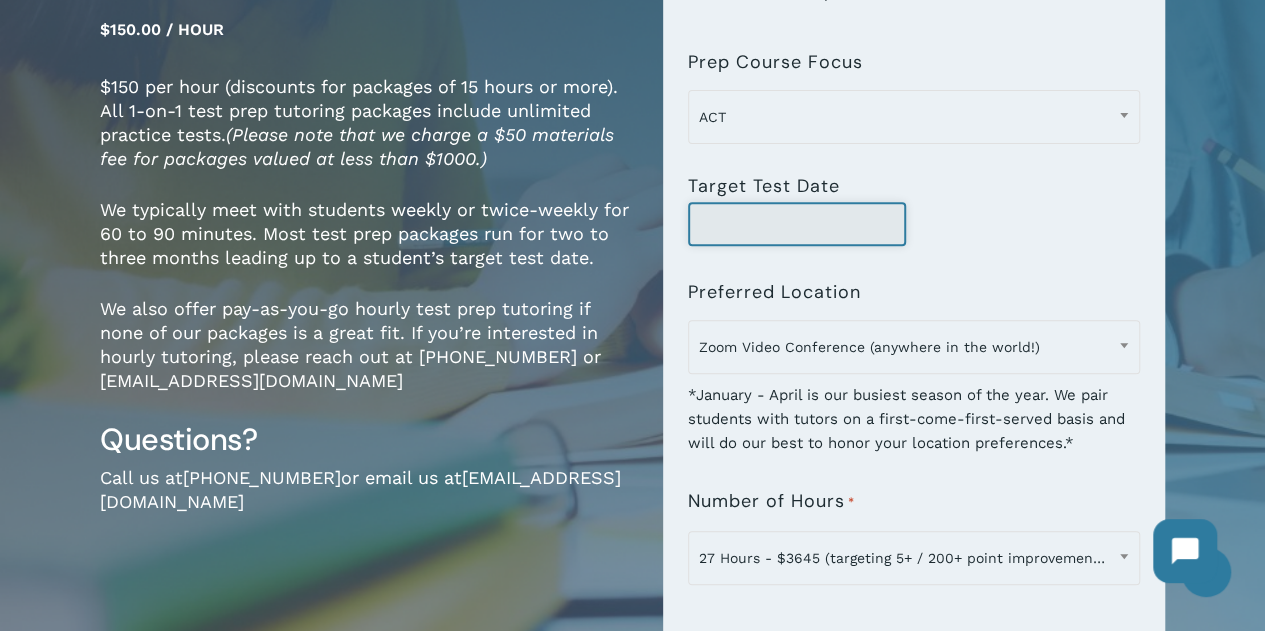 click on "Target Test Date" at bounding box center (797, 224) 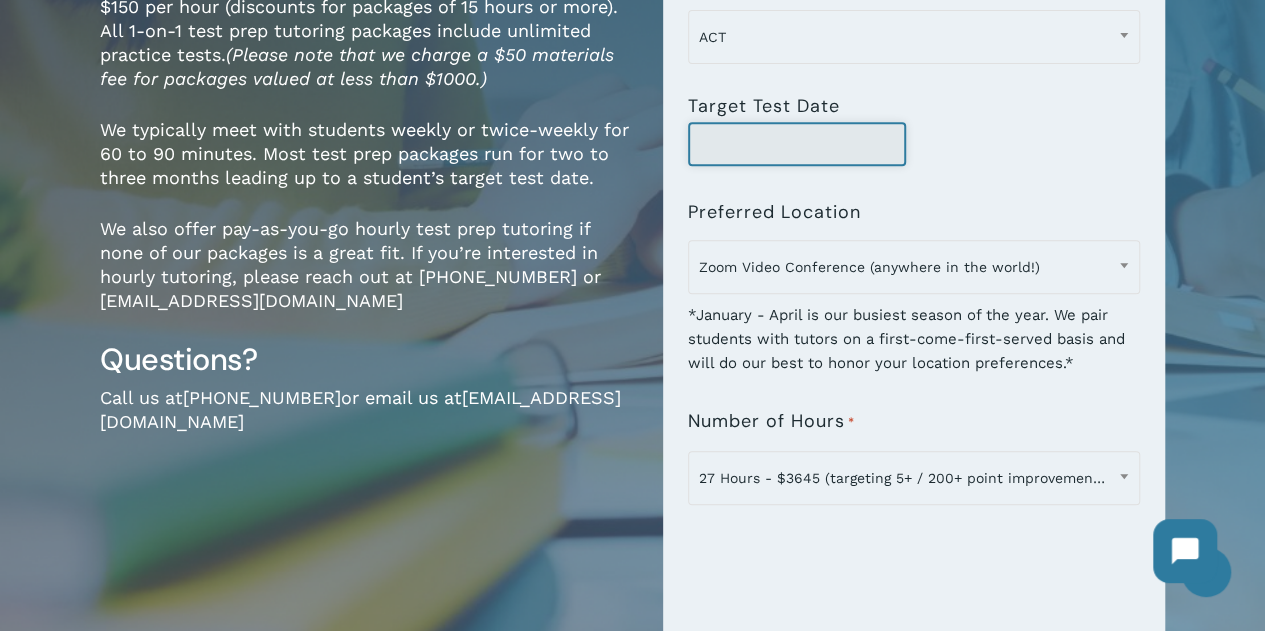 scroll, scrollTop: 362, scrollLeft: 0, axis: vertical 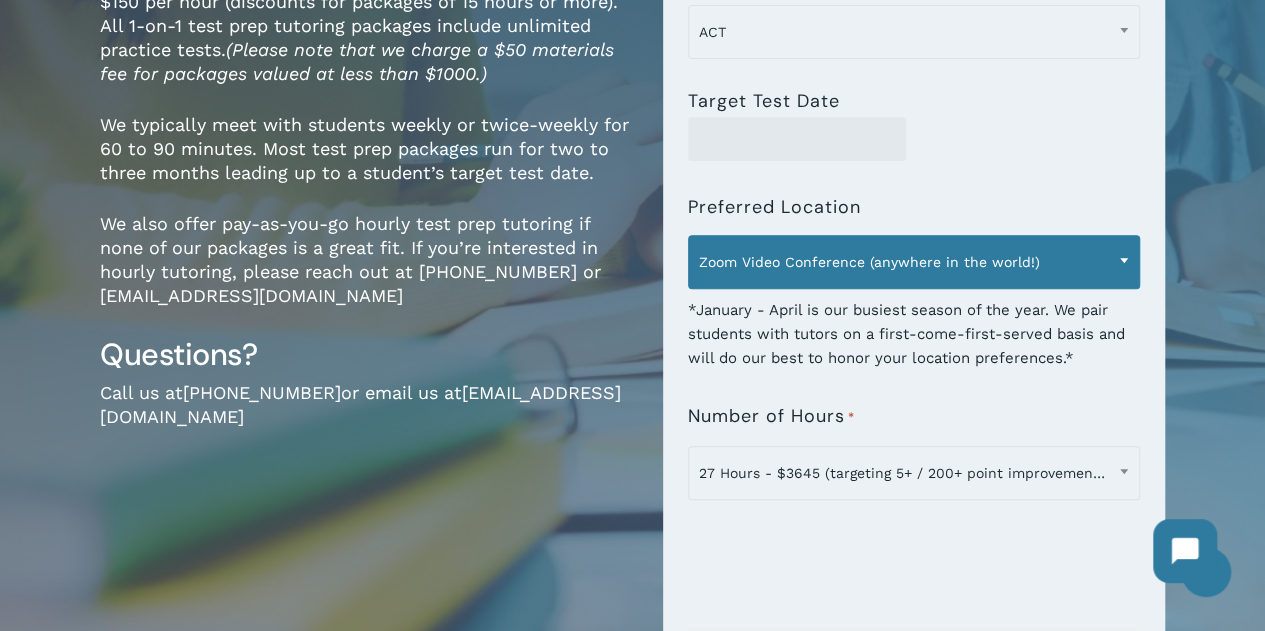 click on "Zoom Video Conference (anywhere in the world!)" at bounding box center [914, 262] 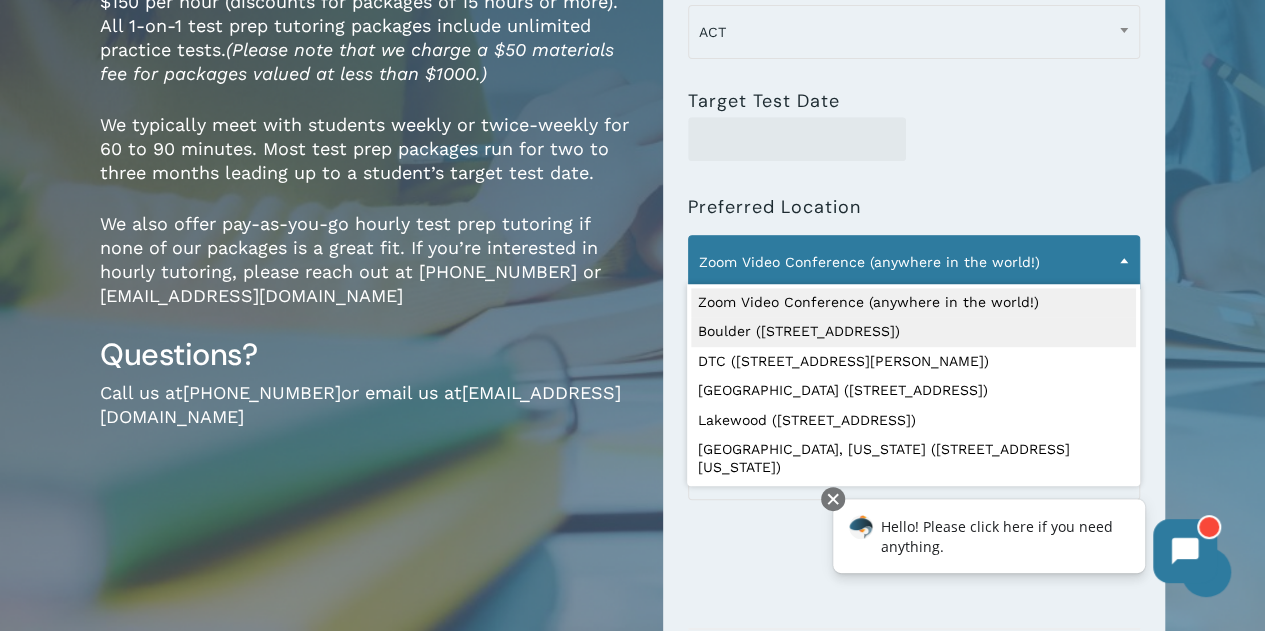 select on "**********" 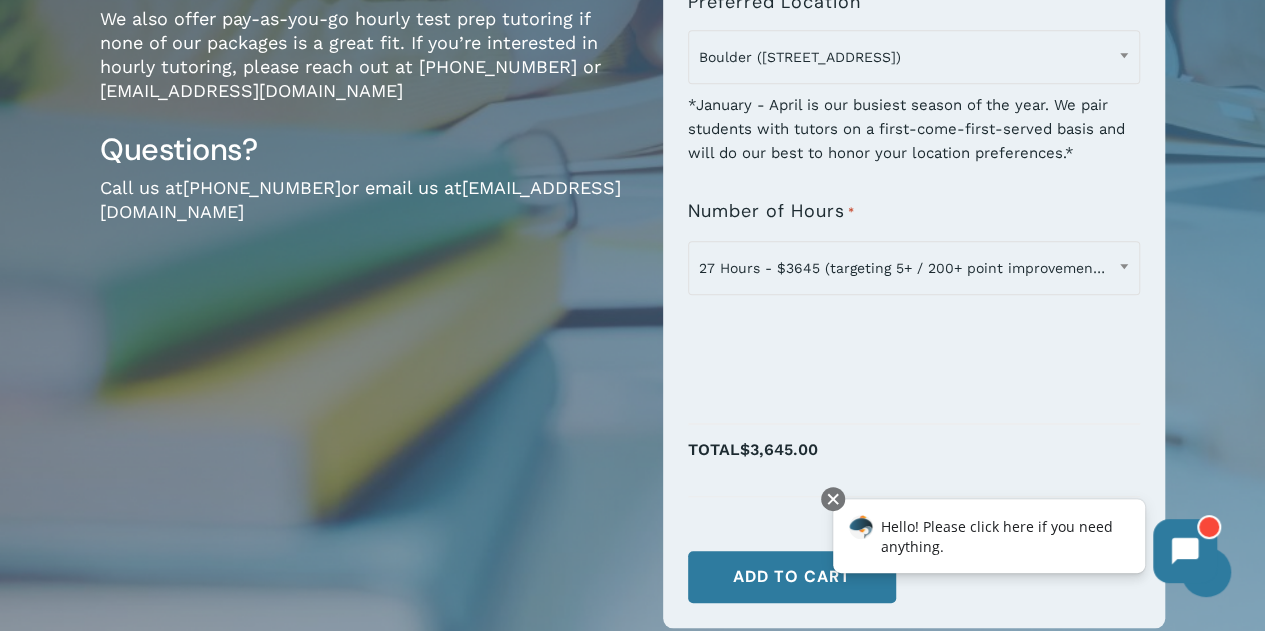 scroll, scrollTop: 573, scrollLeft: 0, axis: vertical 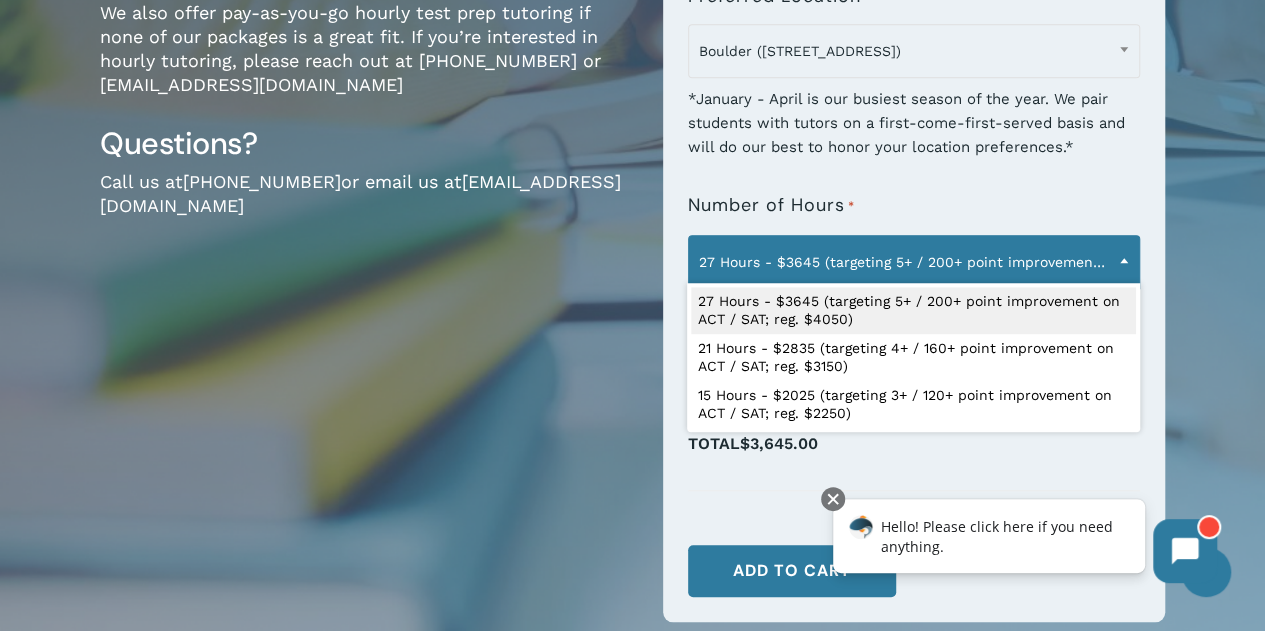 click on "27 Hours - $3645 (targeting 5+ / 200+ point improvement on ACT / SAT; reg. $4050)" at bounding box center (914, 262) 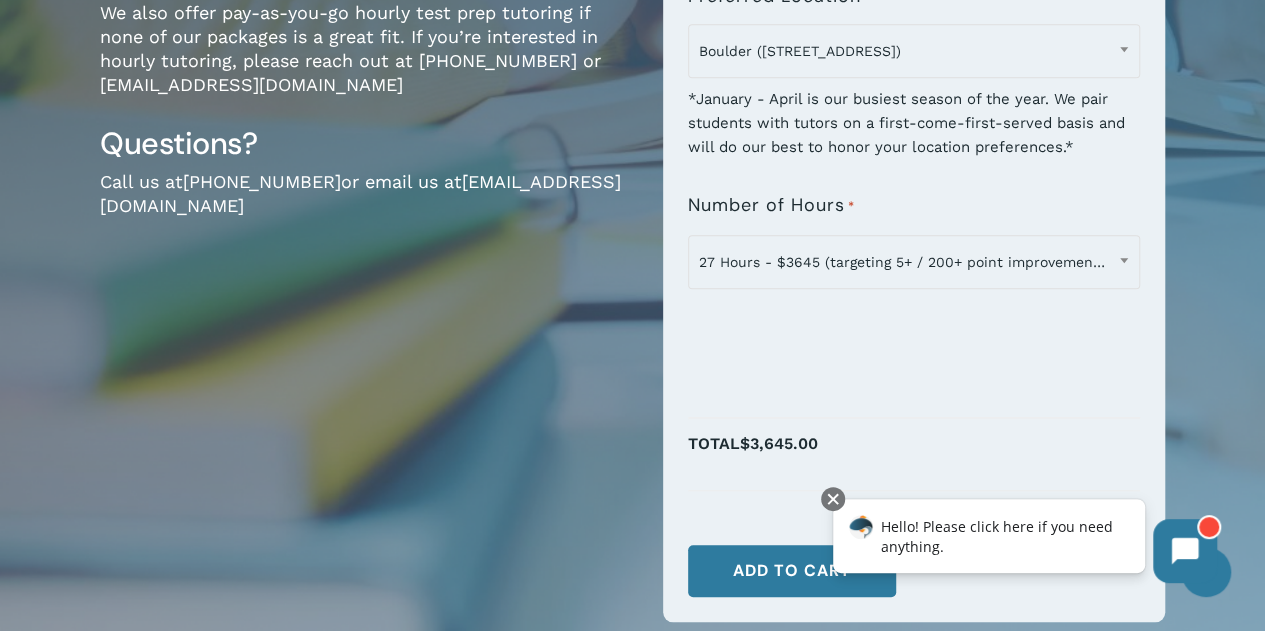 click on "*January - April is our busiest season of the year. We pair students with tutors on a first-come-first-served basis and will do our best to honor your location preferences.*" at bounding box center [914, 116] 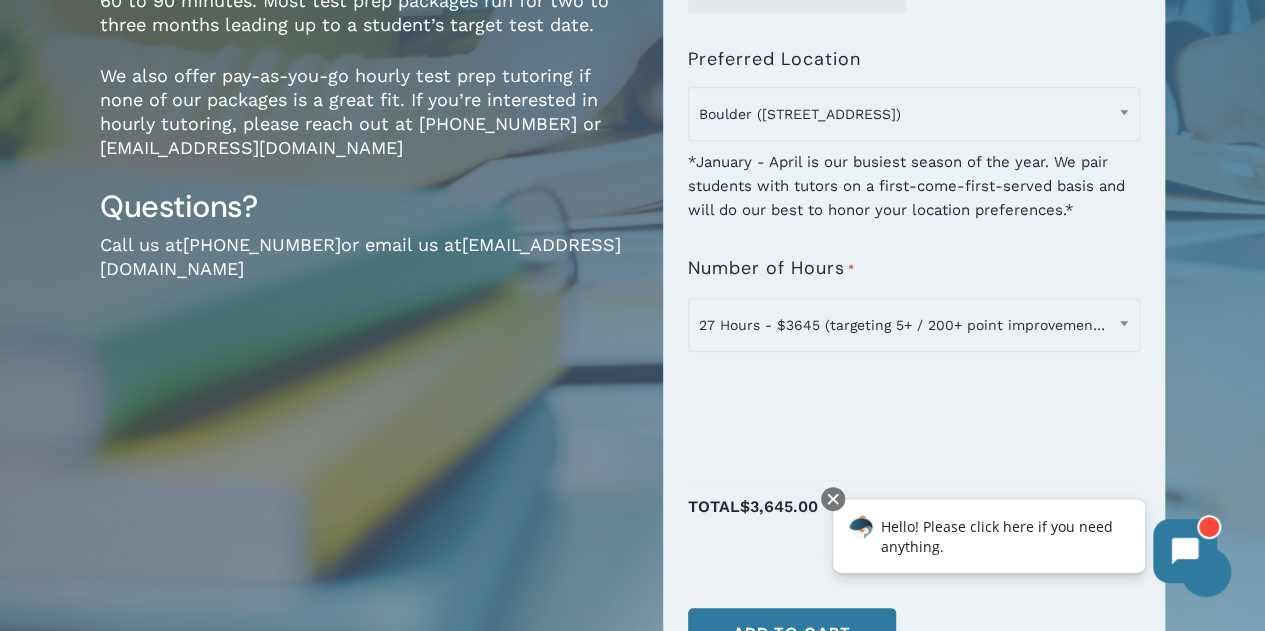 scroll, scrollTop: 554, scrollLeft: 0, axis: vertical 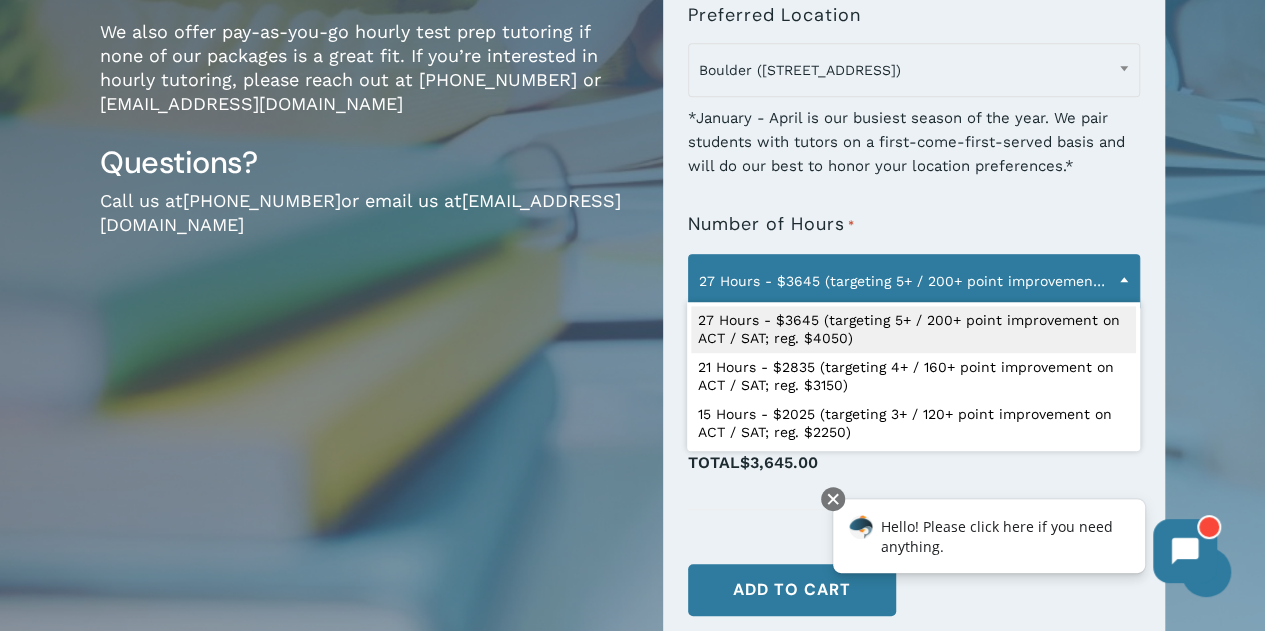 click on "27 Hours - $3645 (targeting 5+ / 200+ point improvement on ACT / SAT; reg. $4050)" at bounding box center [914, 281] 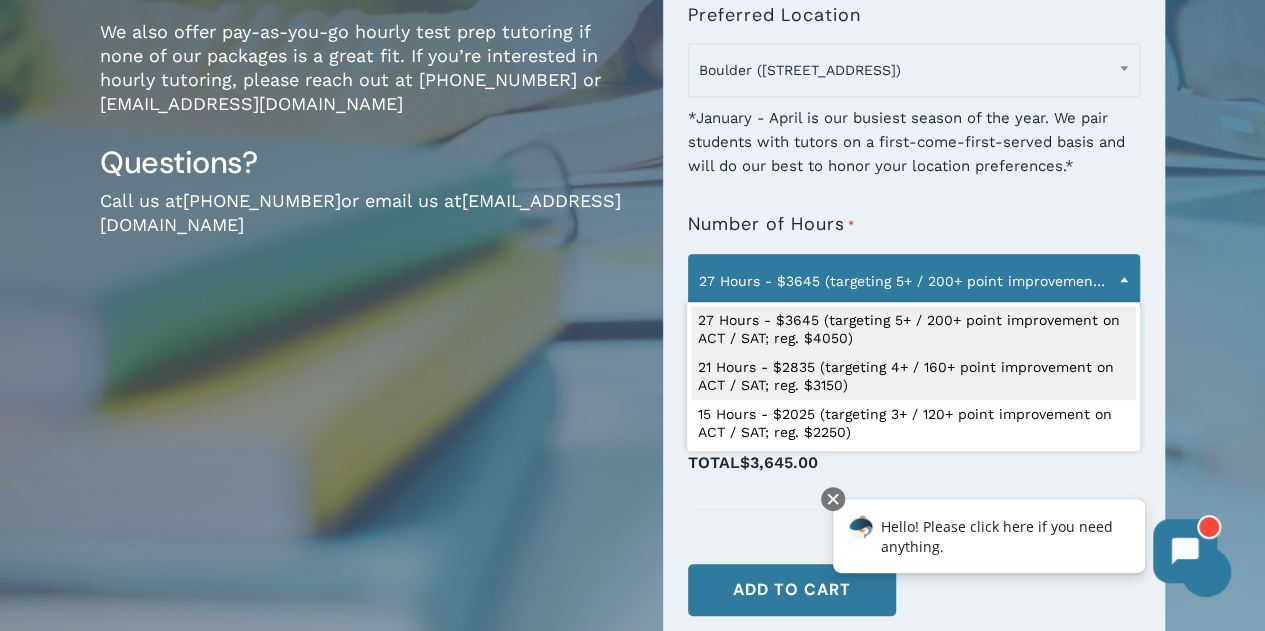 select on "**********" 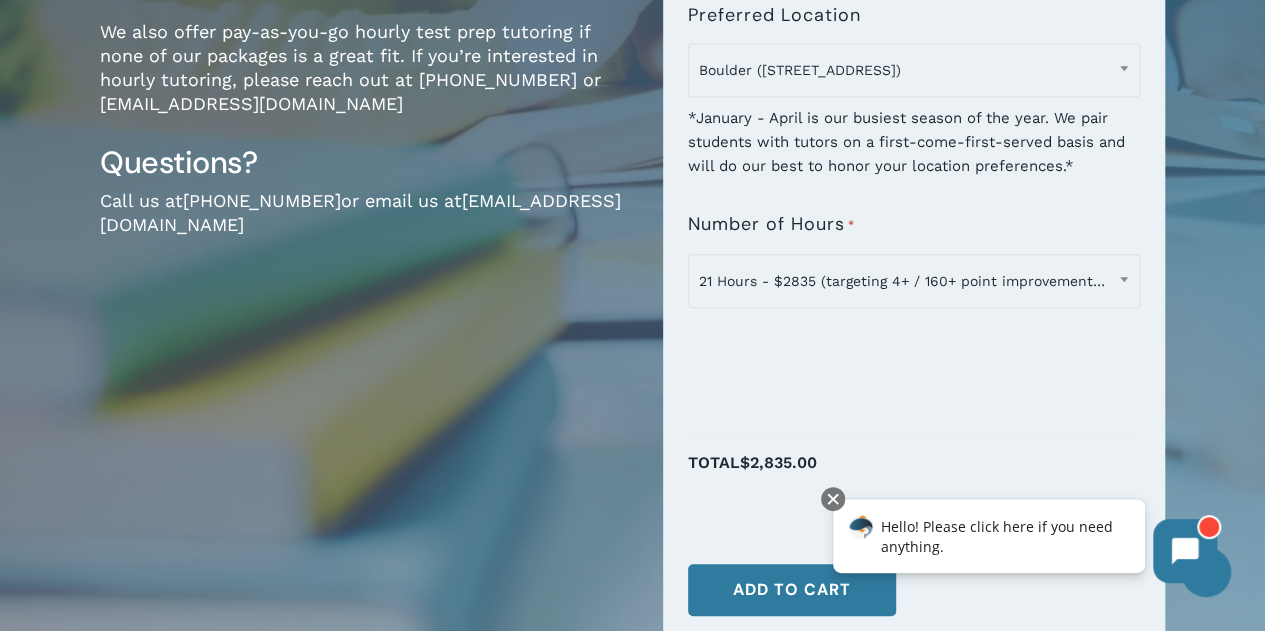 click on "**********" at bounding box center [914, 249] 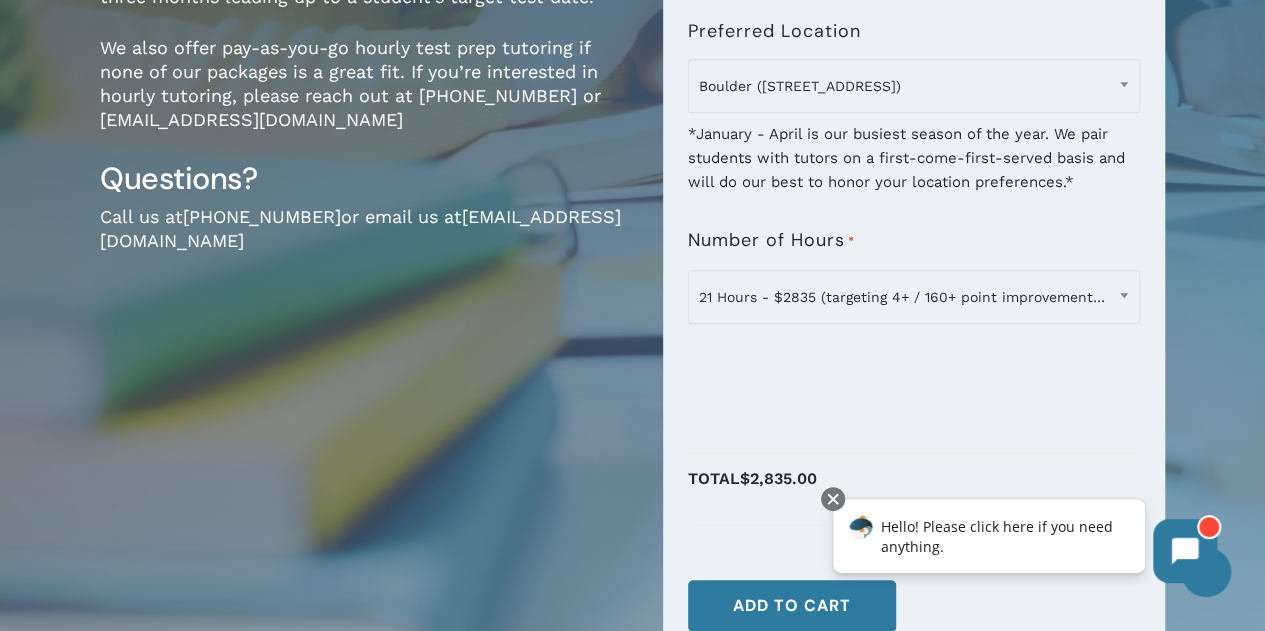 scroll, scrollTop: 509, scrollLeft: 0, axis: vertical 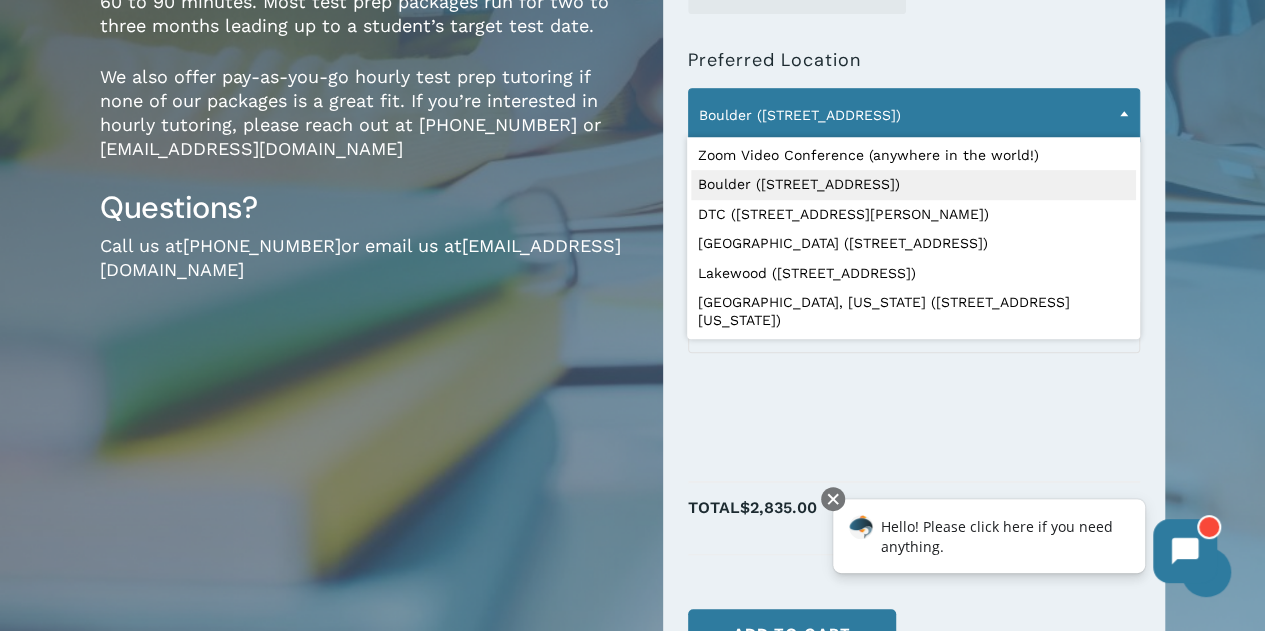 click on "Boulder (1320 Pearl St.)" at bounding box center [914, 115] 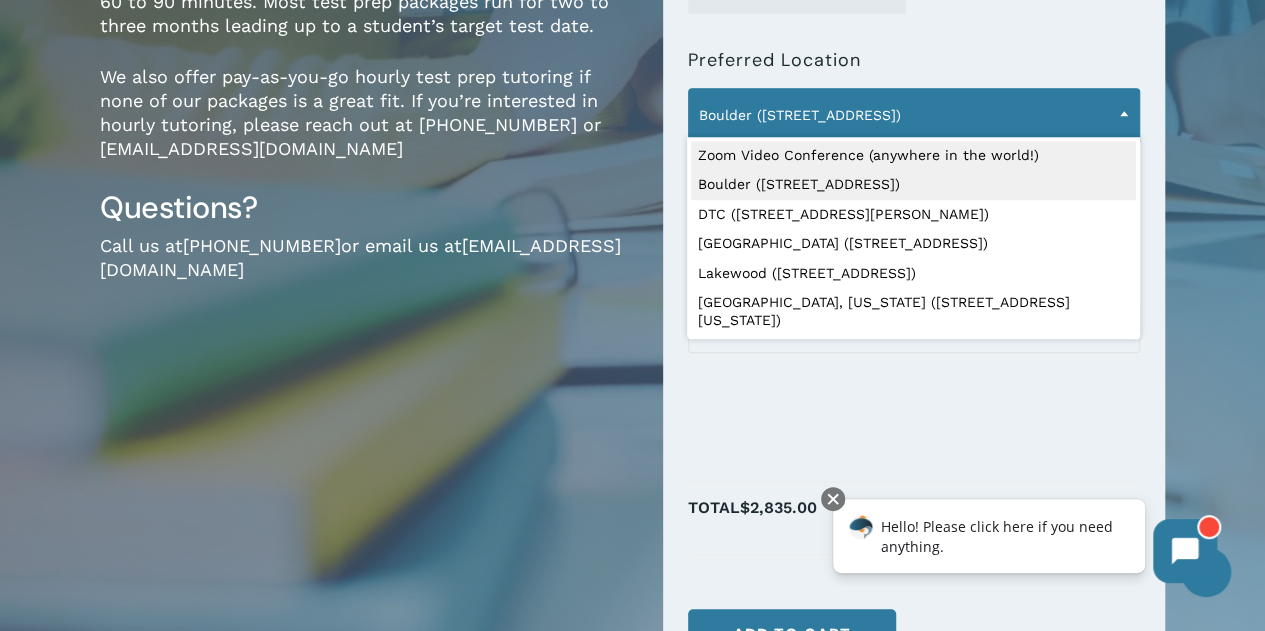 select on "**********" 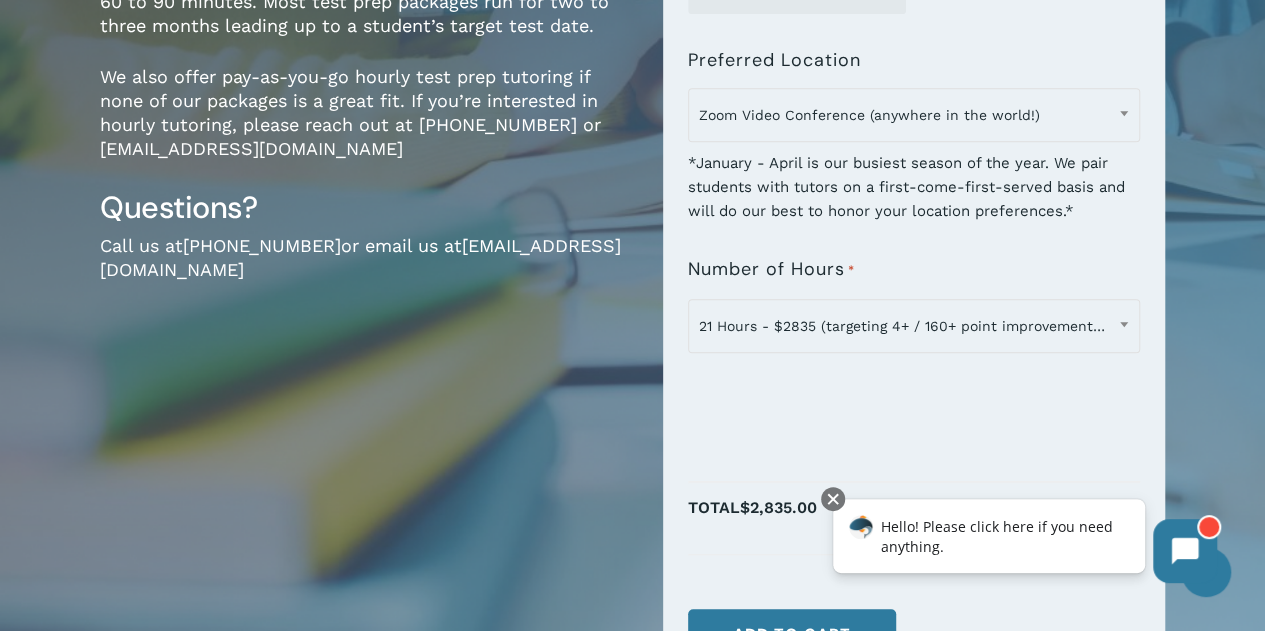 click on "*January - April is our busiest season of the year. We pair students with tutors on a first-come-first-served basis and will do our best to honor your location preferences.*" at bounding box center [914, 180] 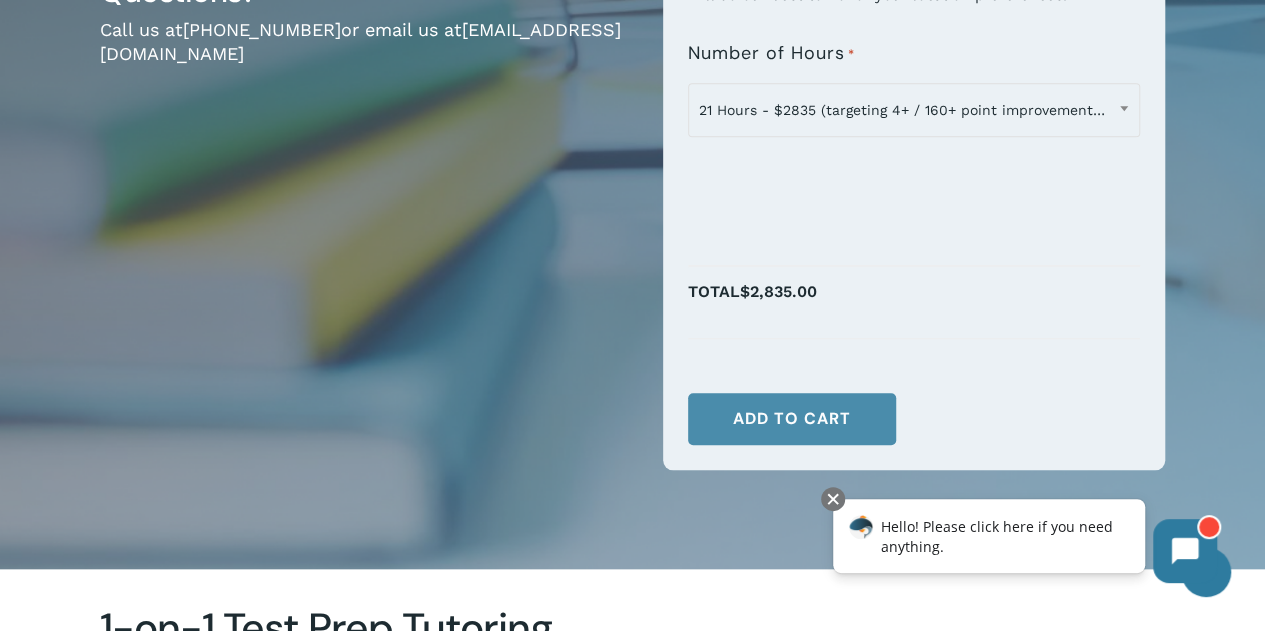 click on "Add to cart" at bounding box center (792, 419) 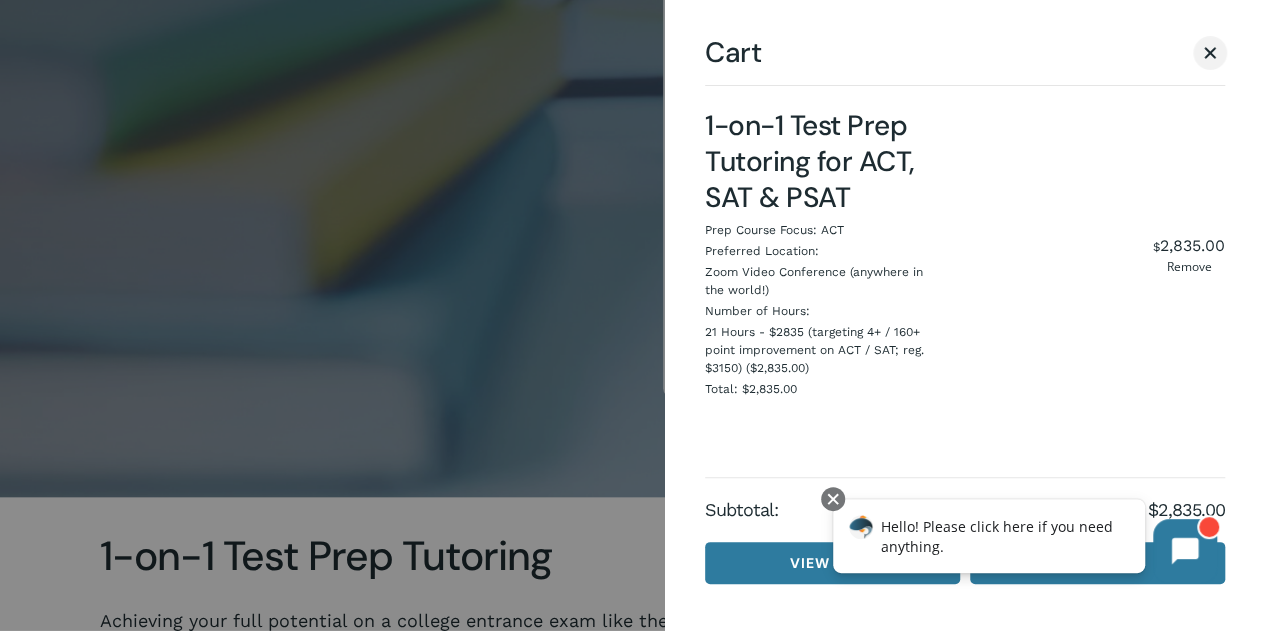 scroll, scrollTop: 806, scrollLeft: 0, axis: vertical 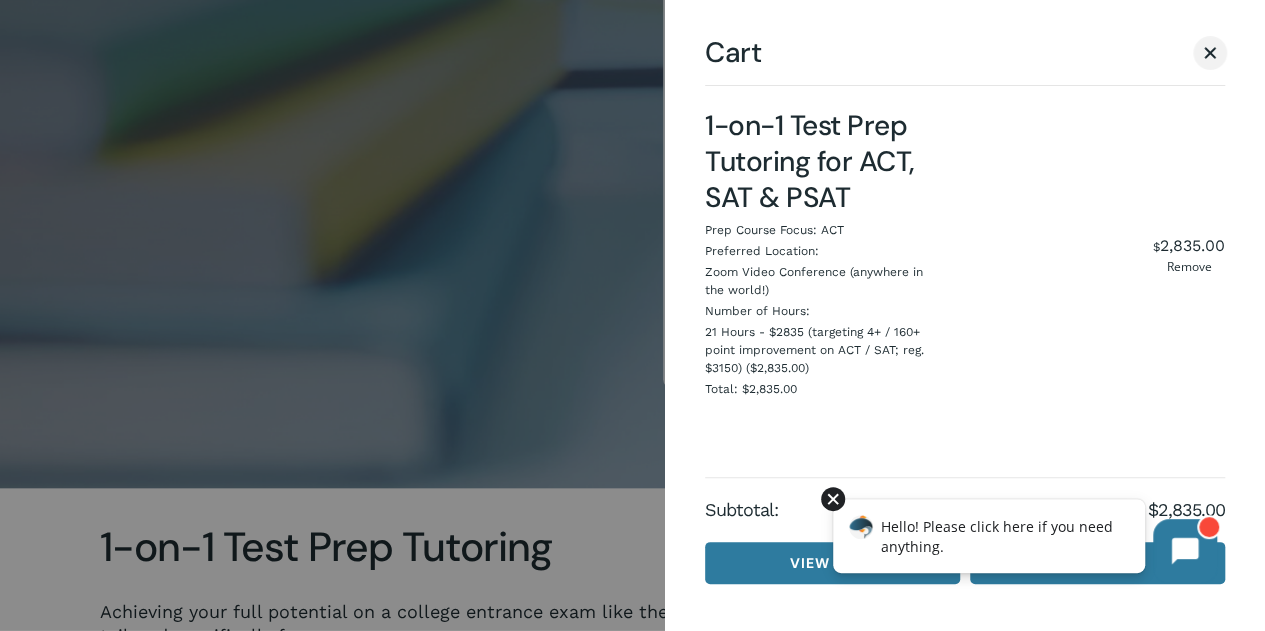 click at bounding box center (833, 499) 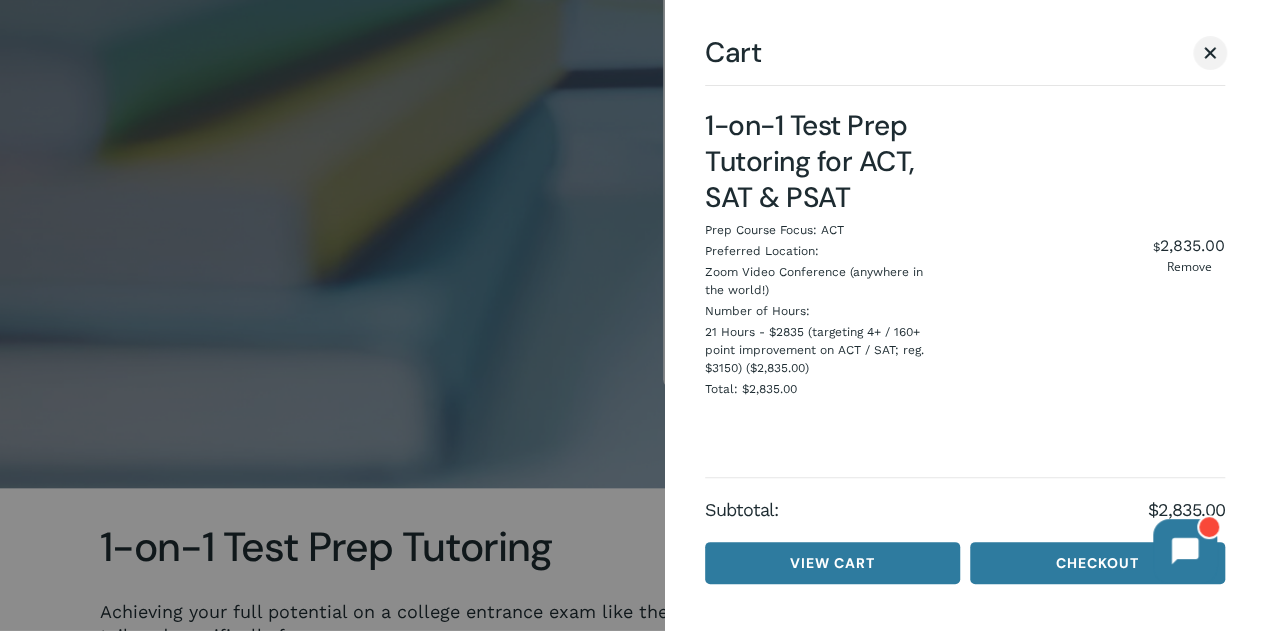 scroll, scrollTop: 1006, scrollLeft: 0, axis: vertical 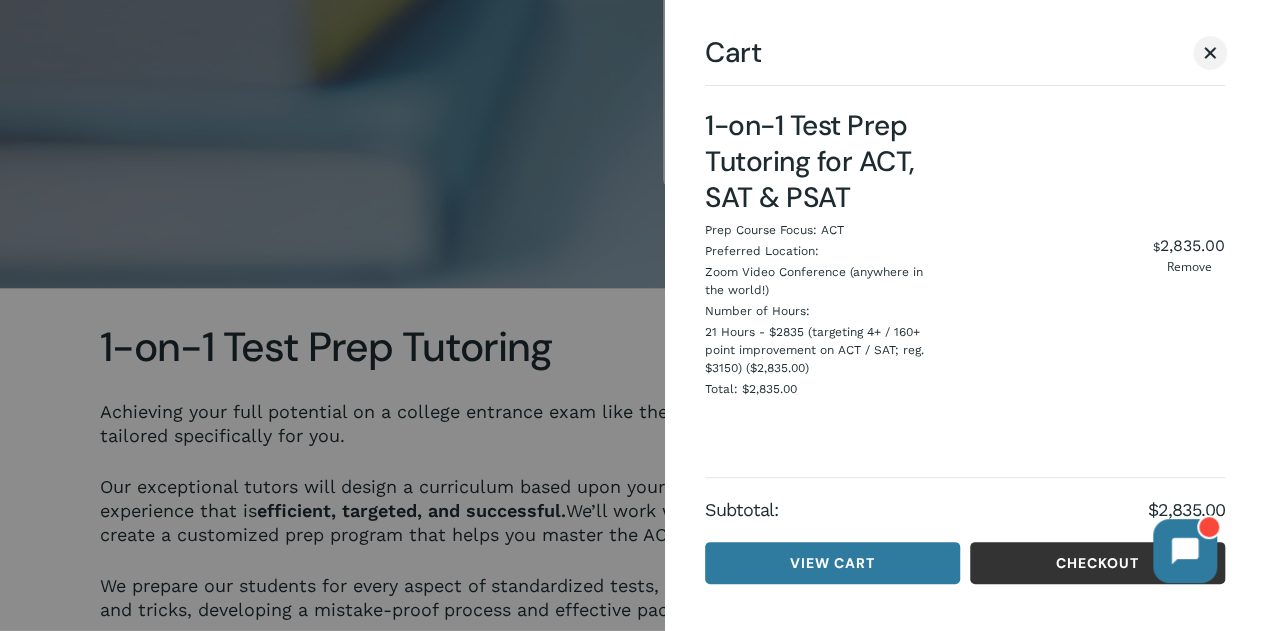click on "Checkout" at bounding box center [1097, 563] 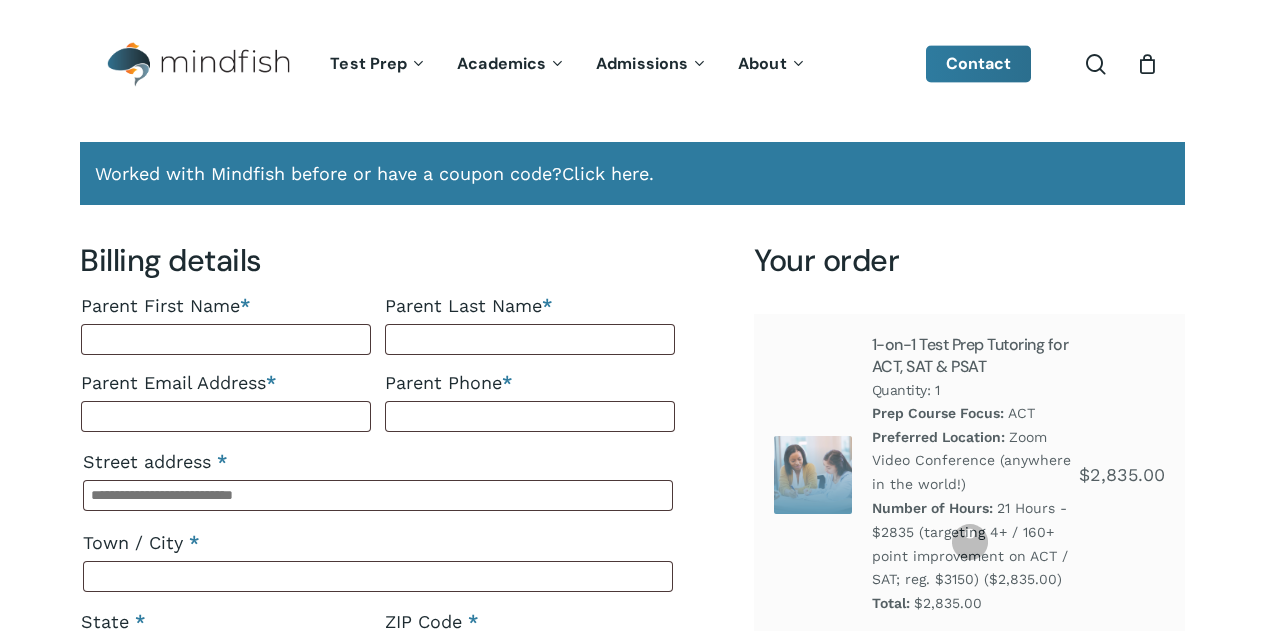 select on "**" 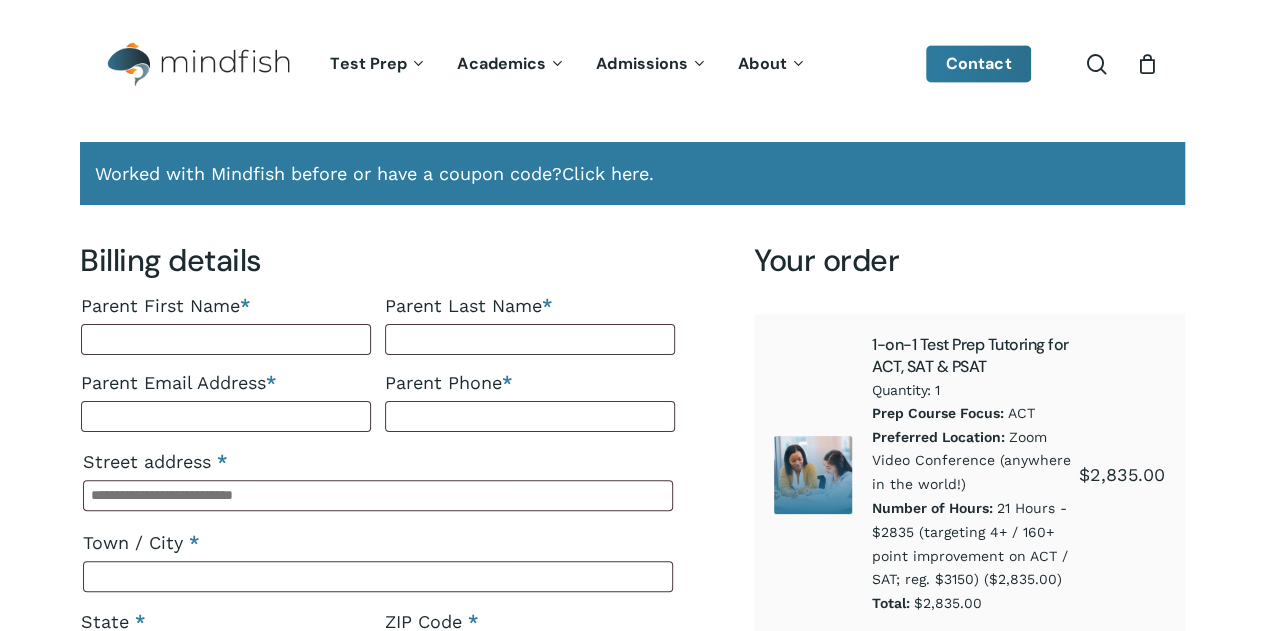 scroll, scrollTop: 0, scrollLeft: 0, axis: both 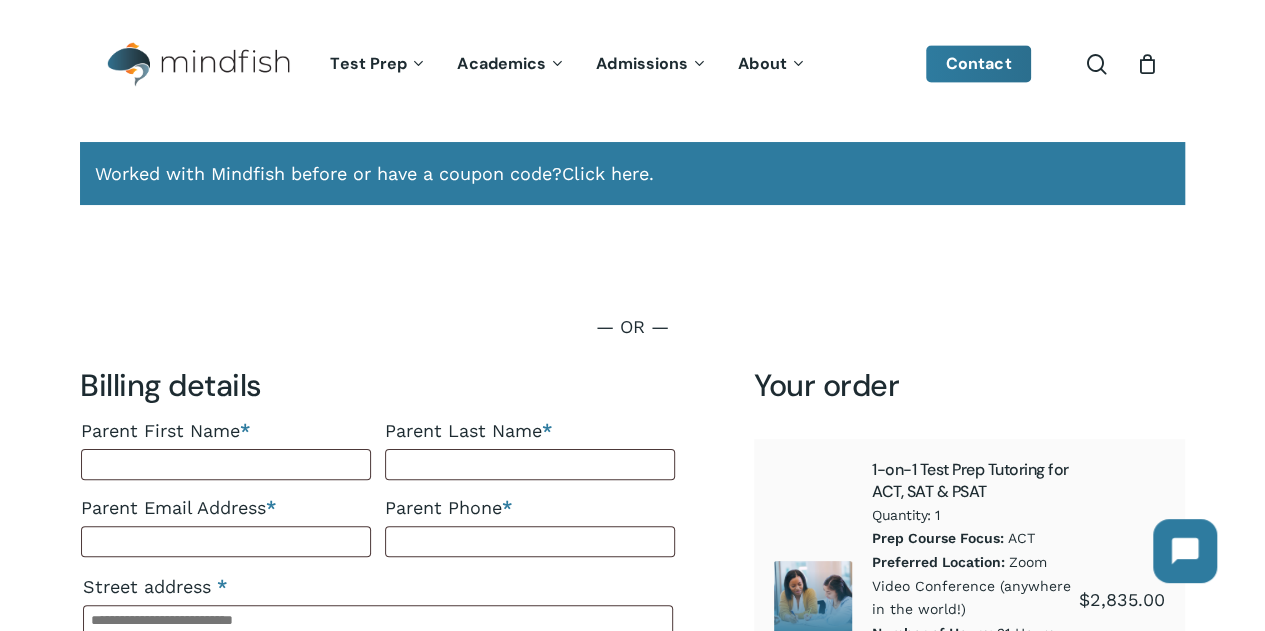select on "**" 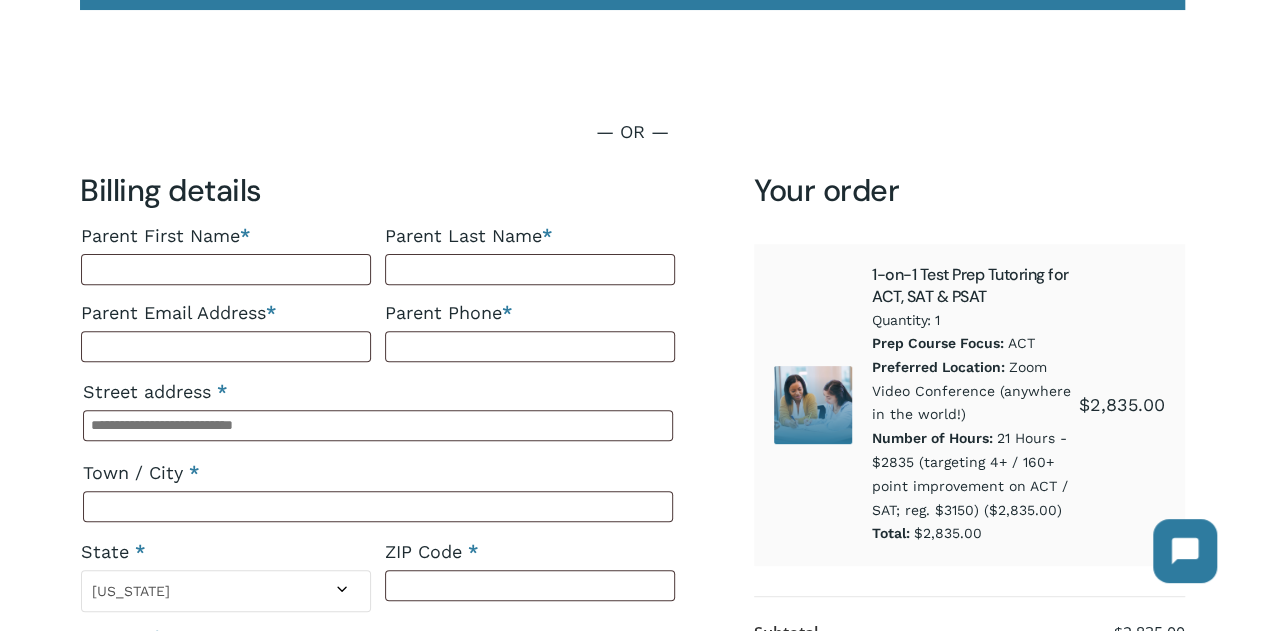 scroll, scrollTop: 196, scrollLeft: 0, axis: vertical 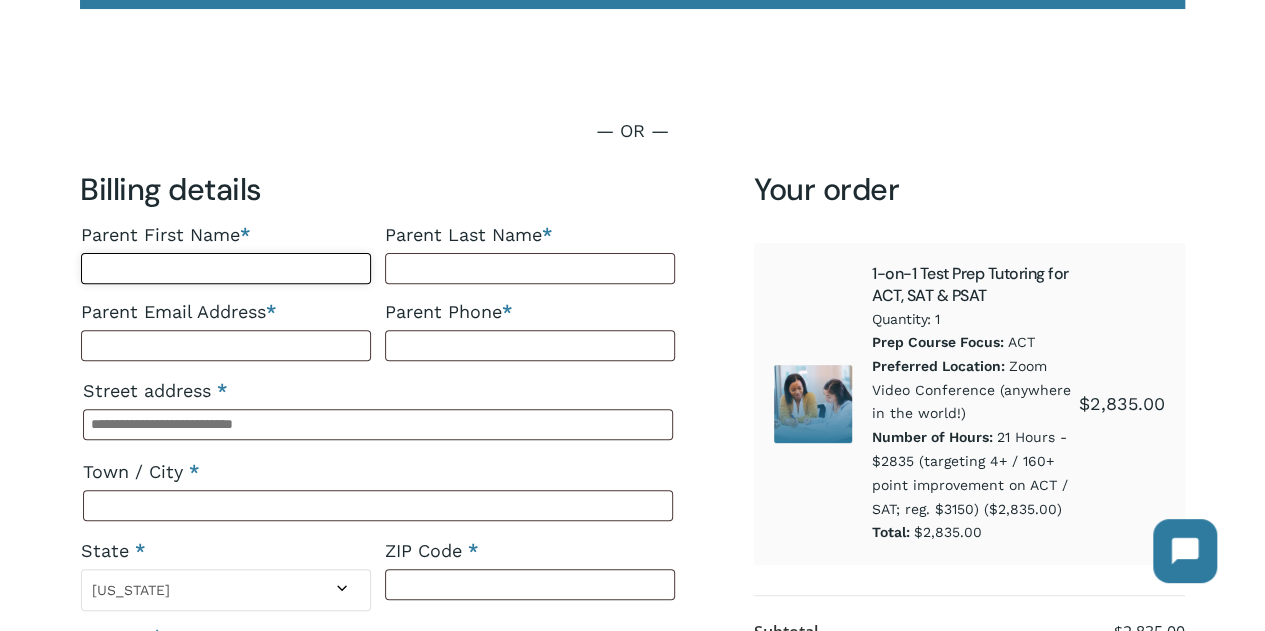 click on "Parent First Name  *" at bounding box center (226, 268) 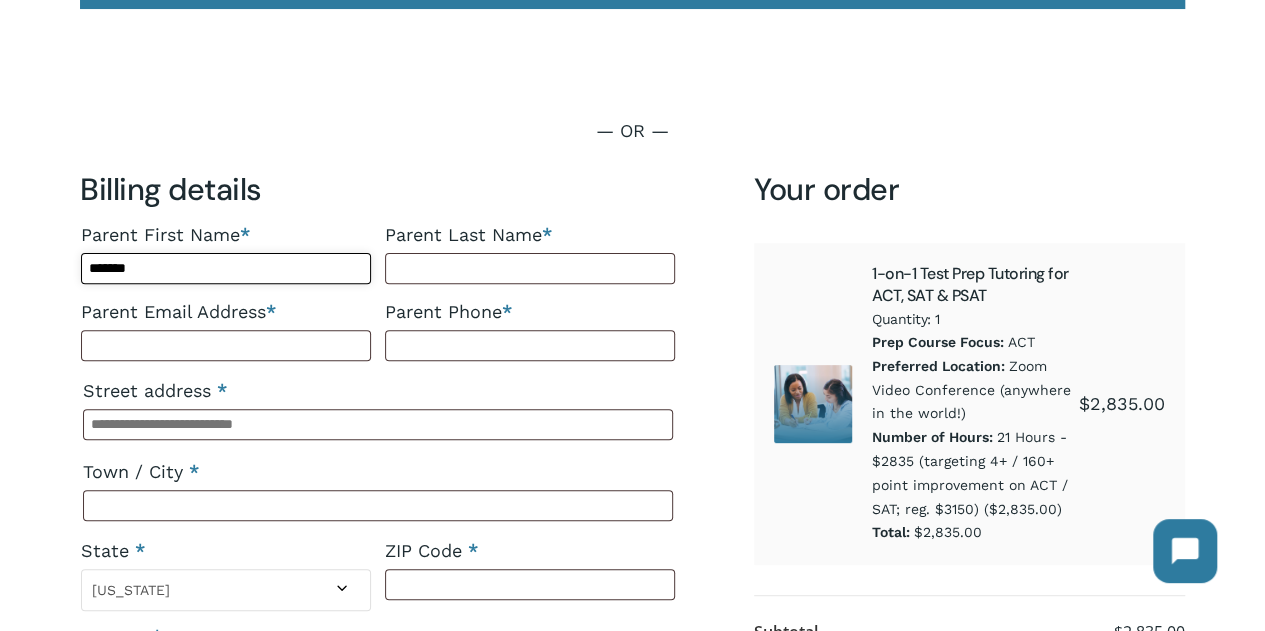 type on "*******" 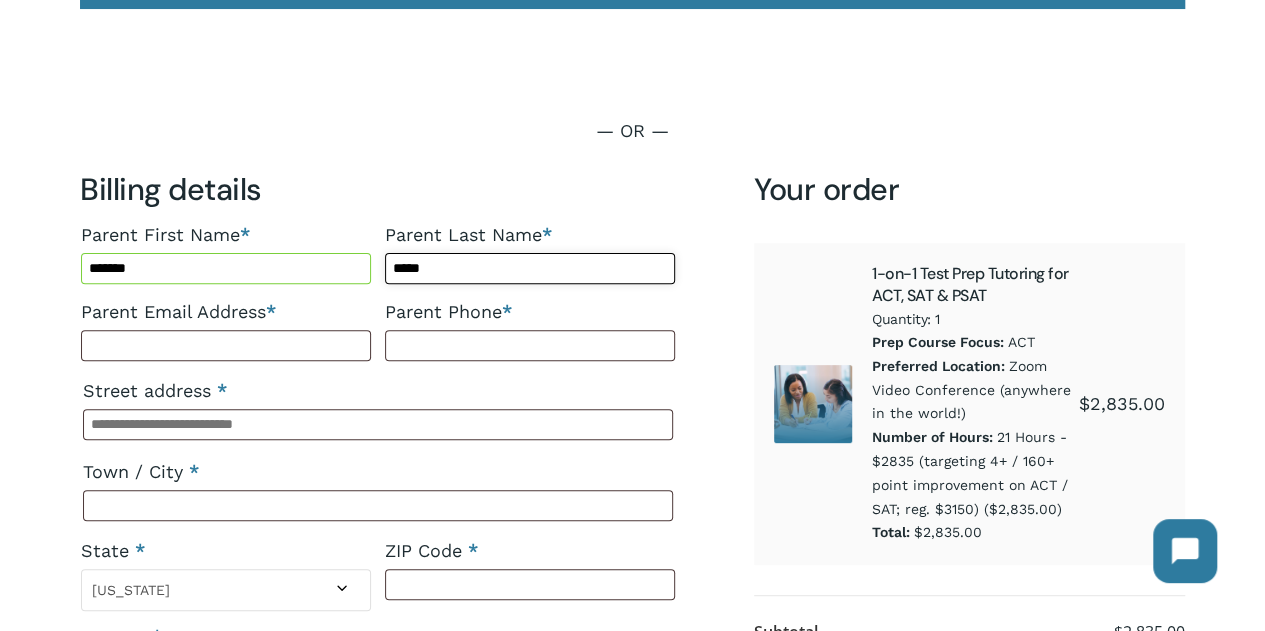 type on "*****" 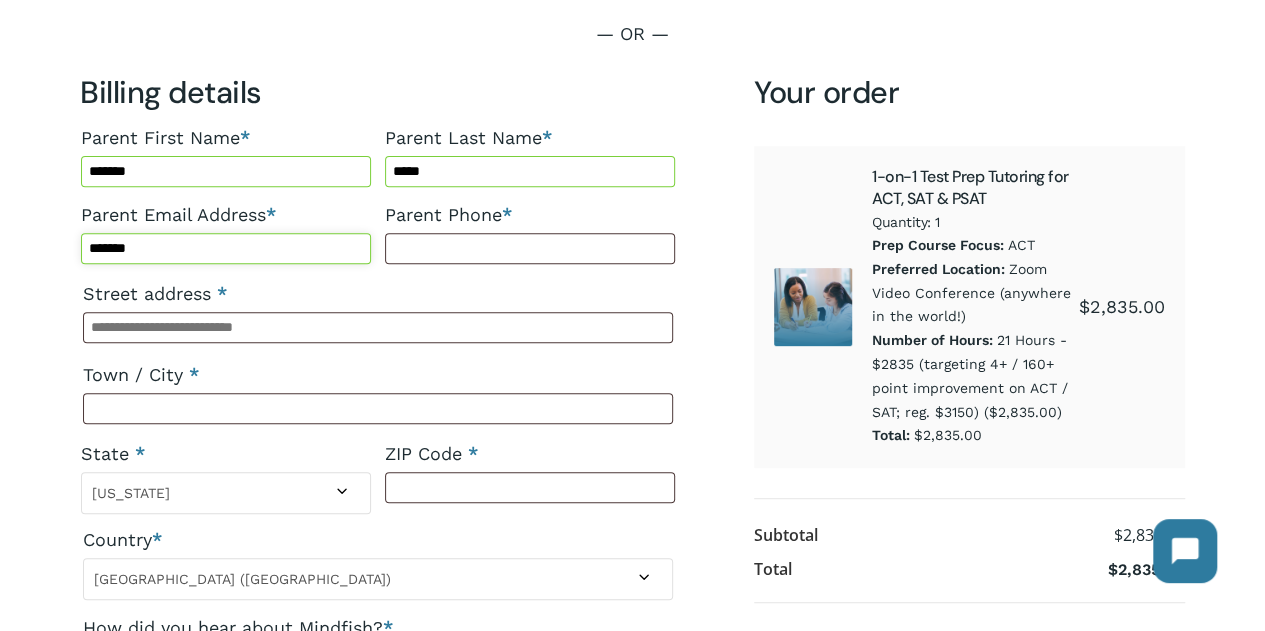 scroll, scrollTop: 294, scrollLeft: 0, axis: vertical 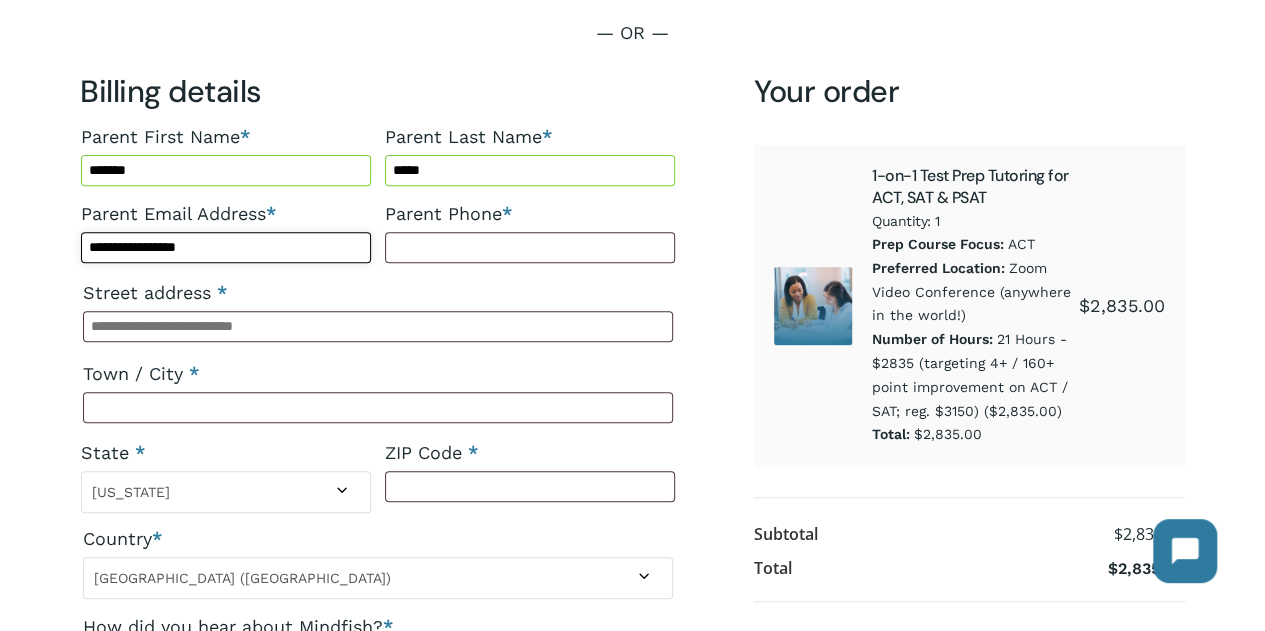 type on "**********" 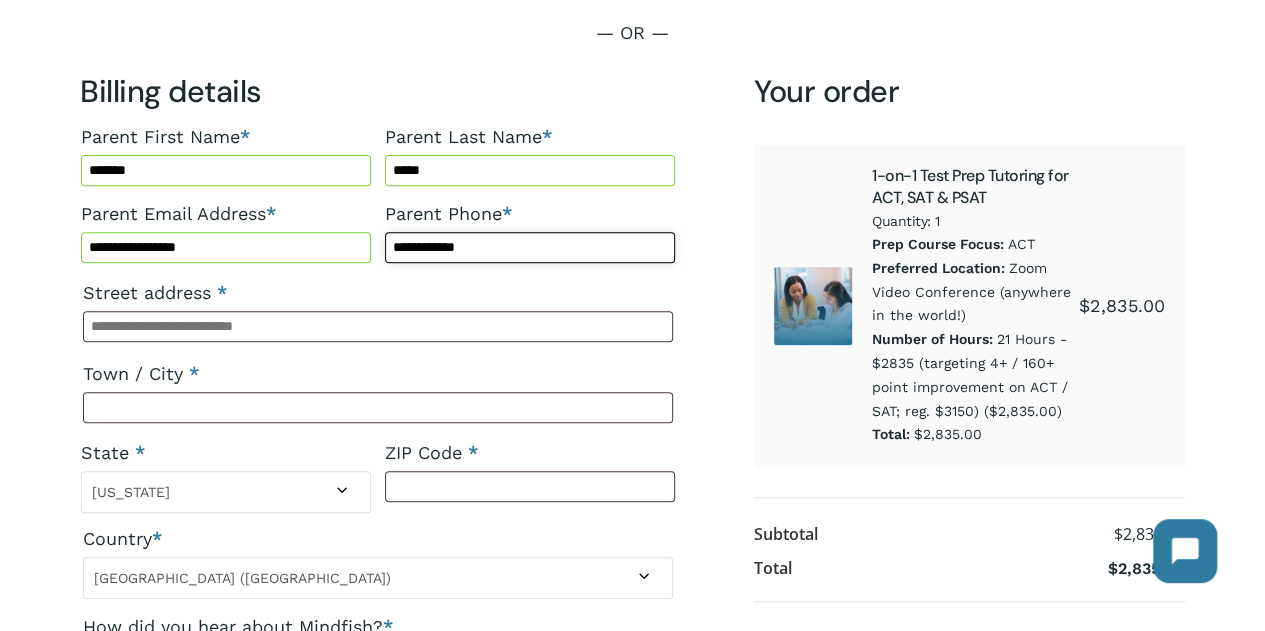 type on "**********" 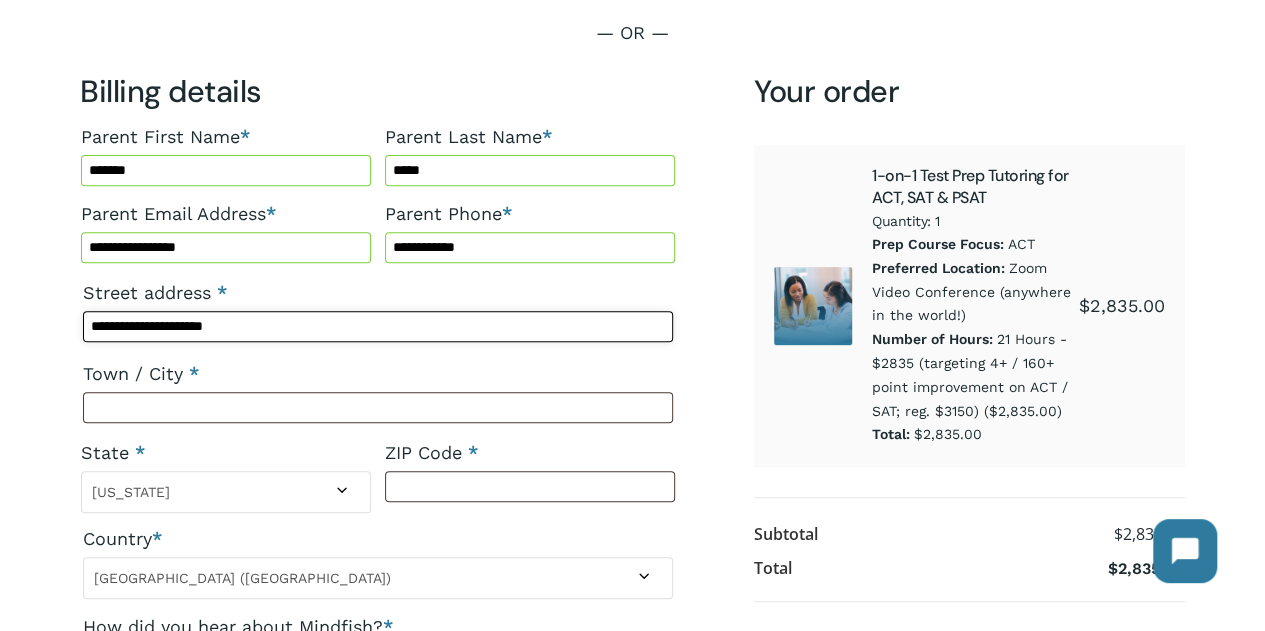 type on "**********" 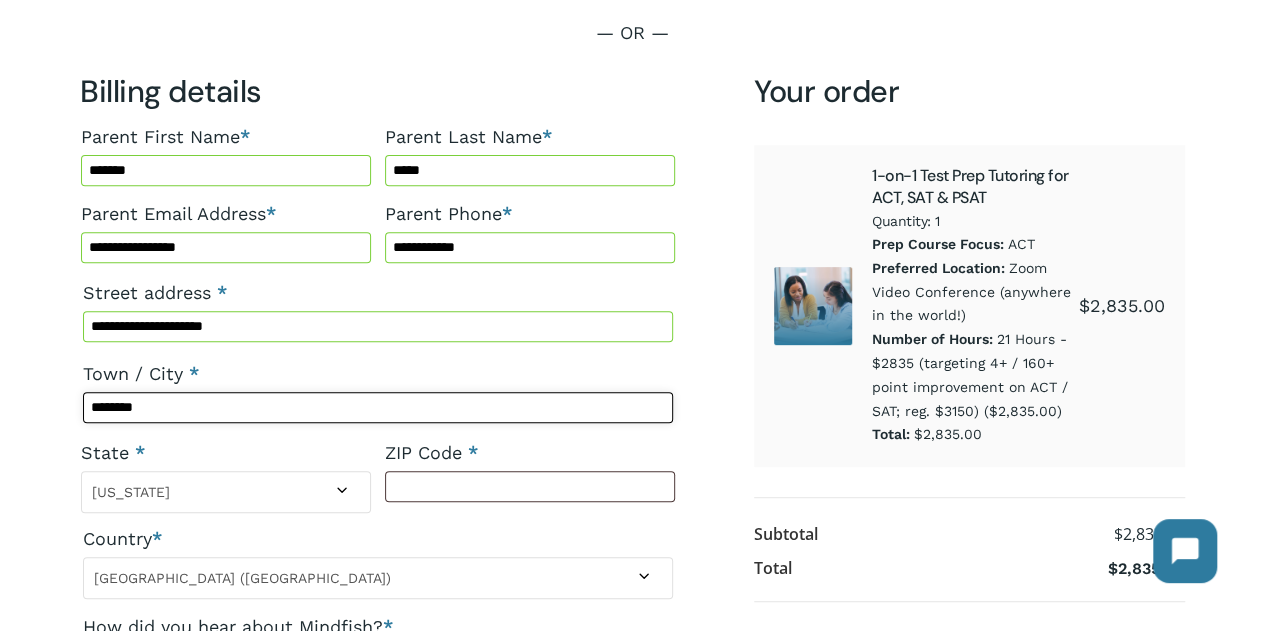 type on "********" 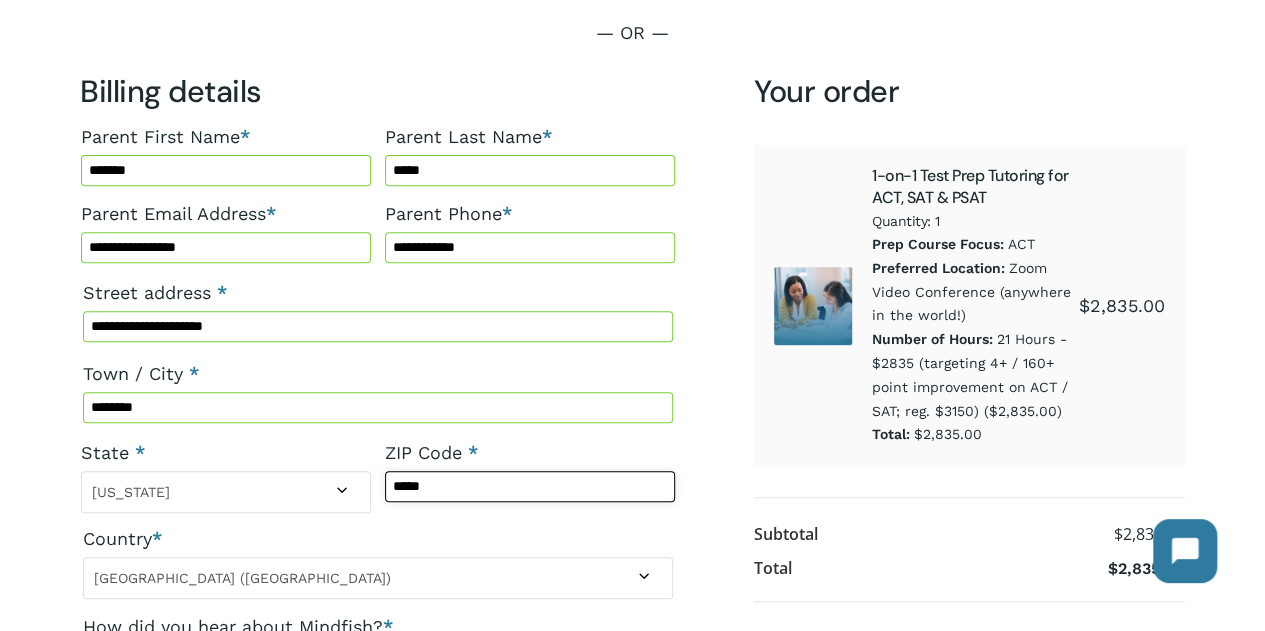 type on "*****" 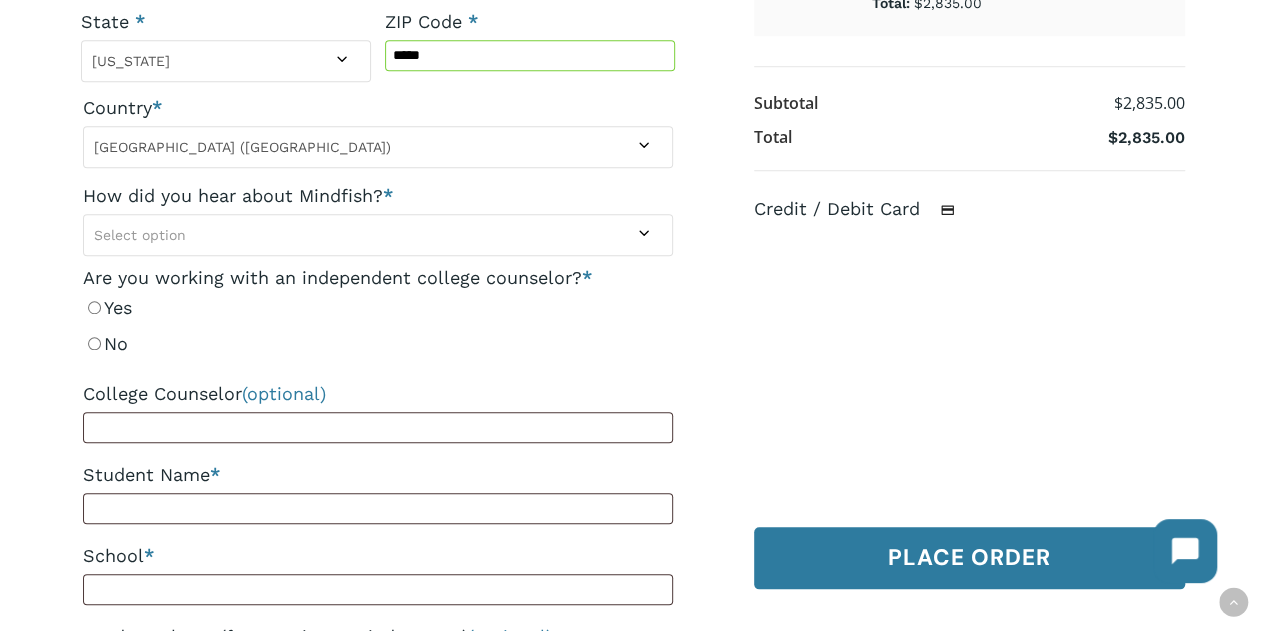 scroll, scrollTop: 728, scrollLeft: 0, axis: vertical 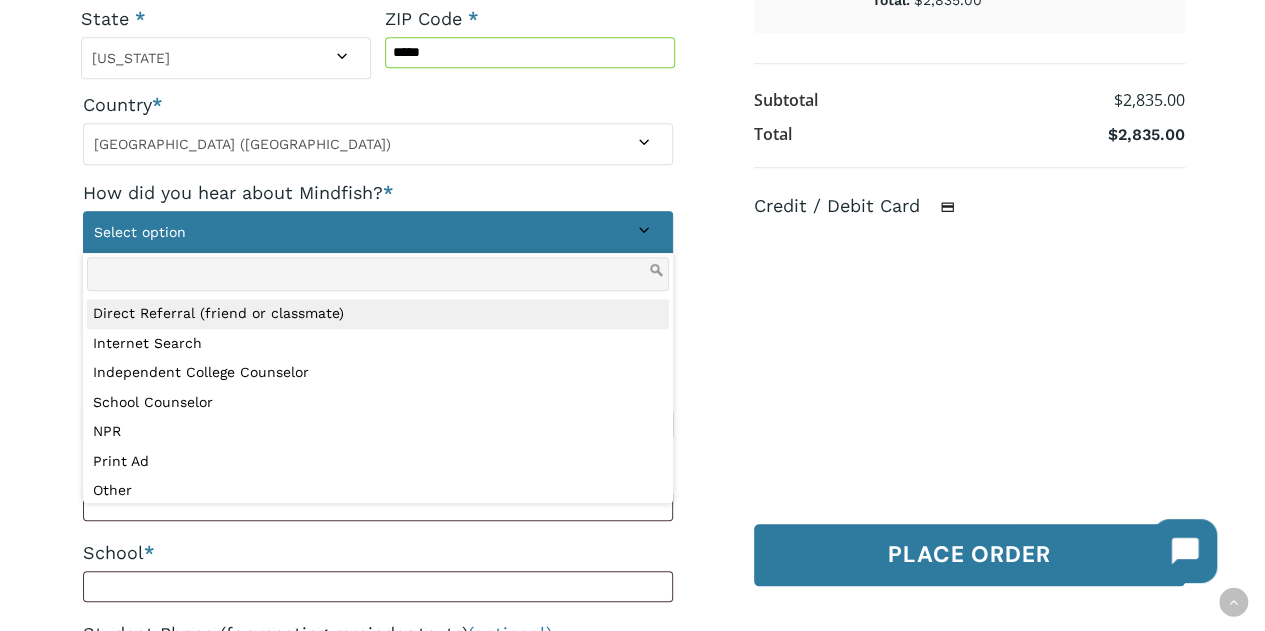 click on "Select option" at bounding box center [378, 232] 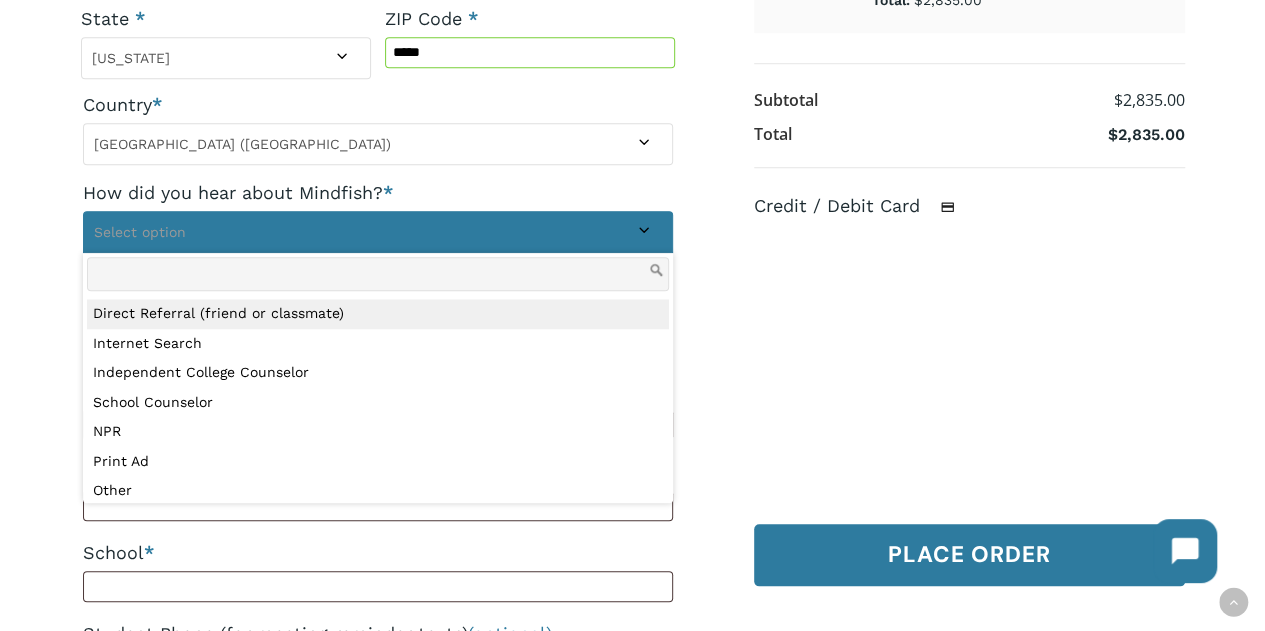 select on "**********" 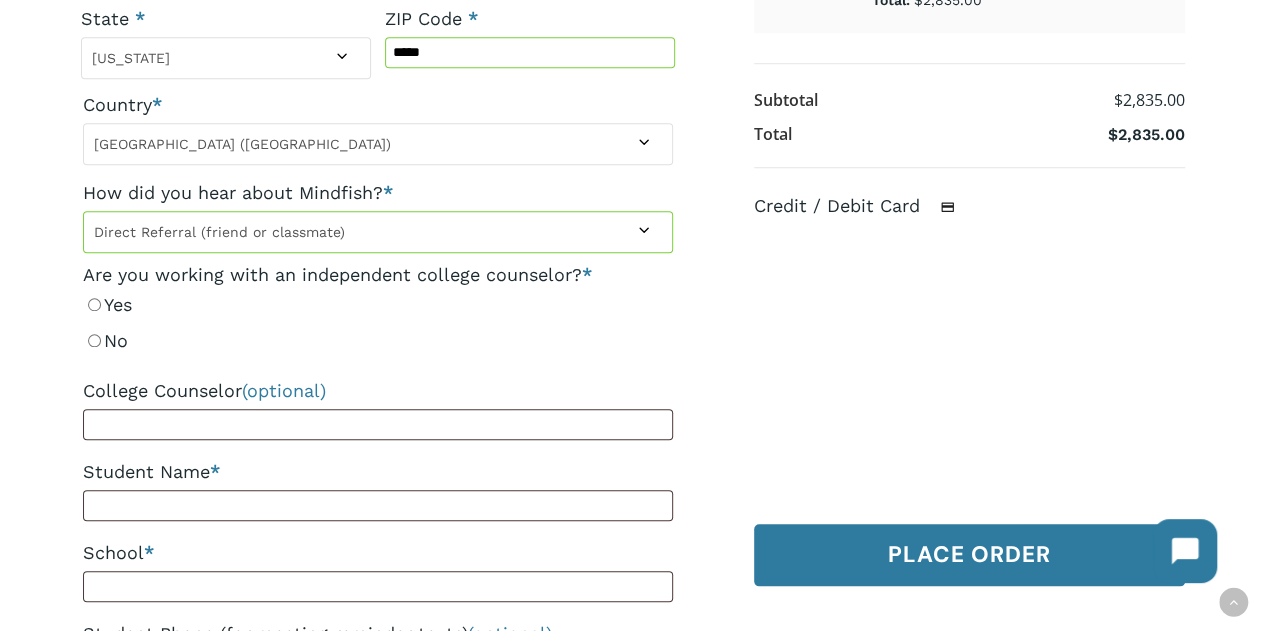 click on "**********" at bounding box center (632, 471) 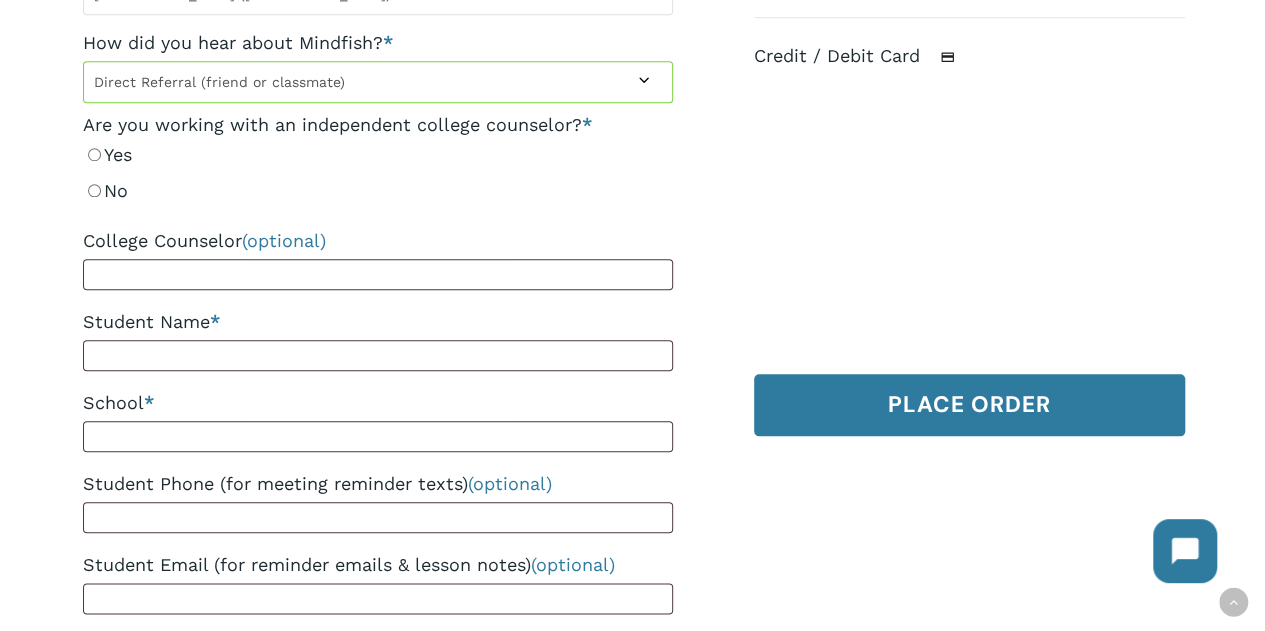 scroll, scrollTop: 888, scrollLeft: 0, axis: vertical 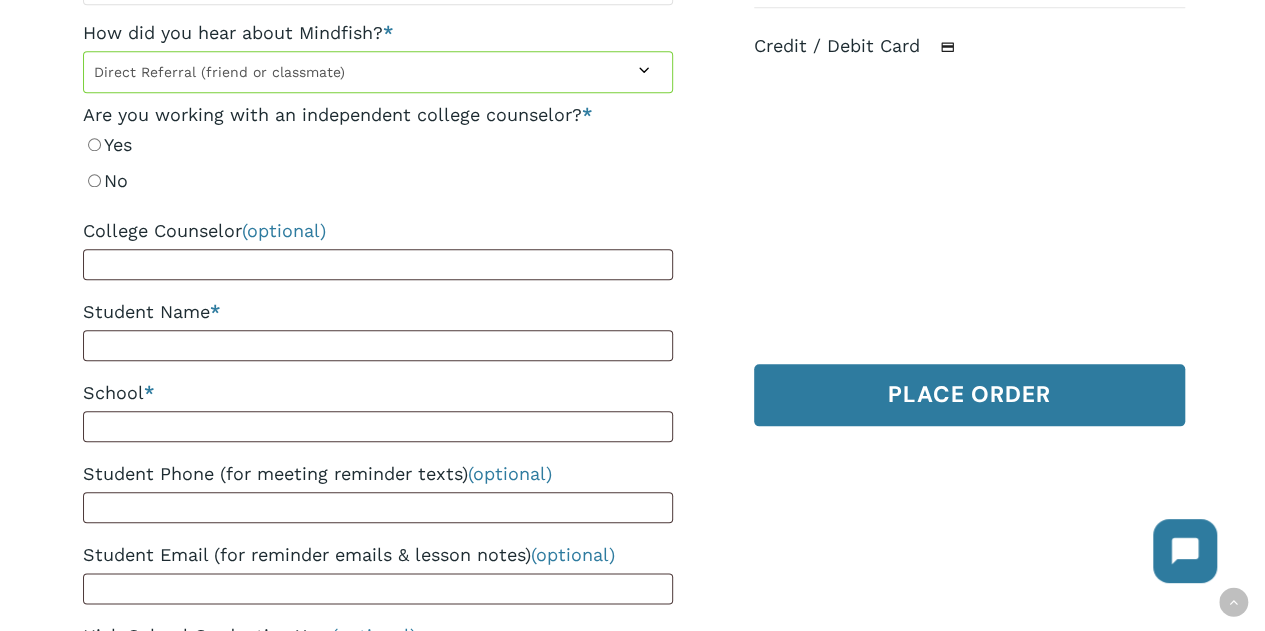 click on "No" at bounding box center [378, 181] 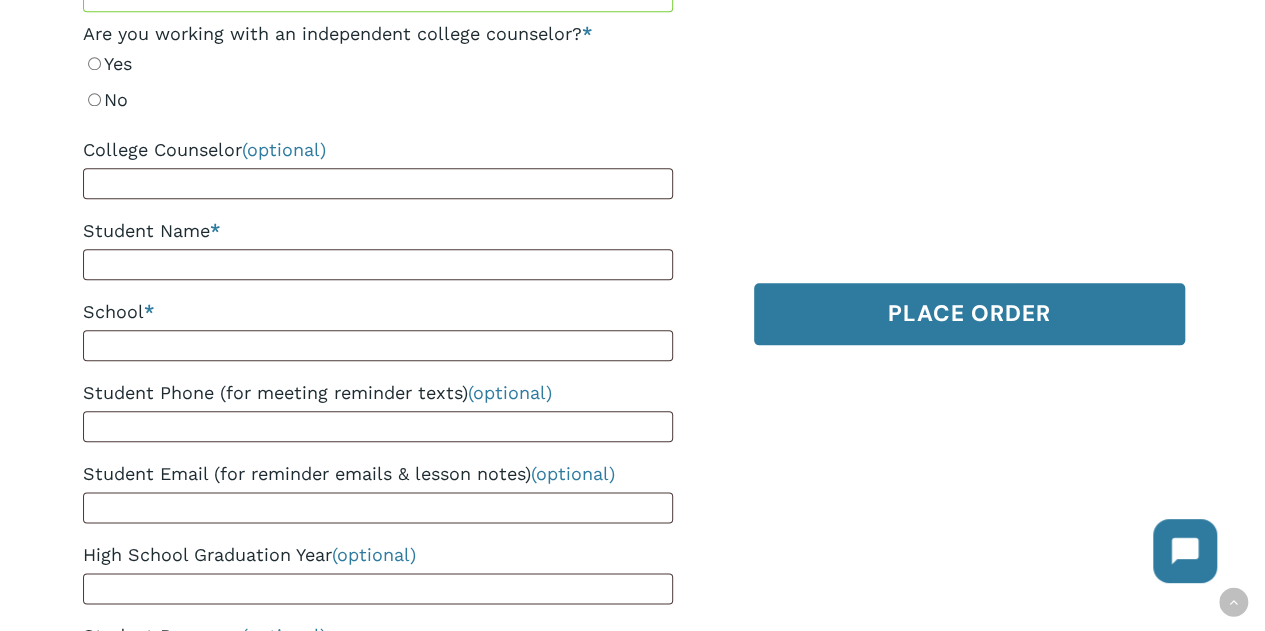 scroll, scrollTop: 970, scrollLeft: 0, axis: vertical 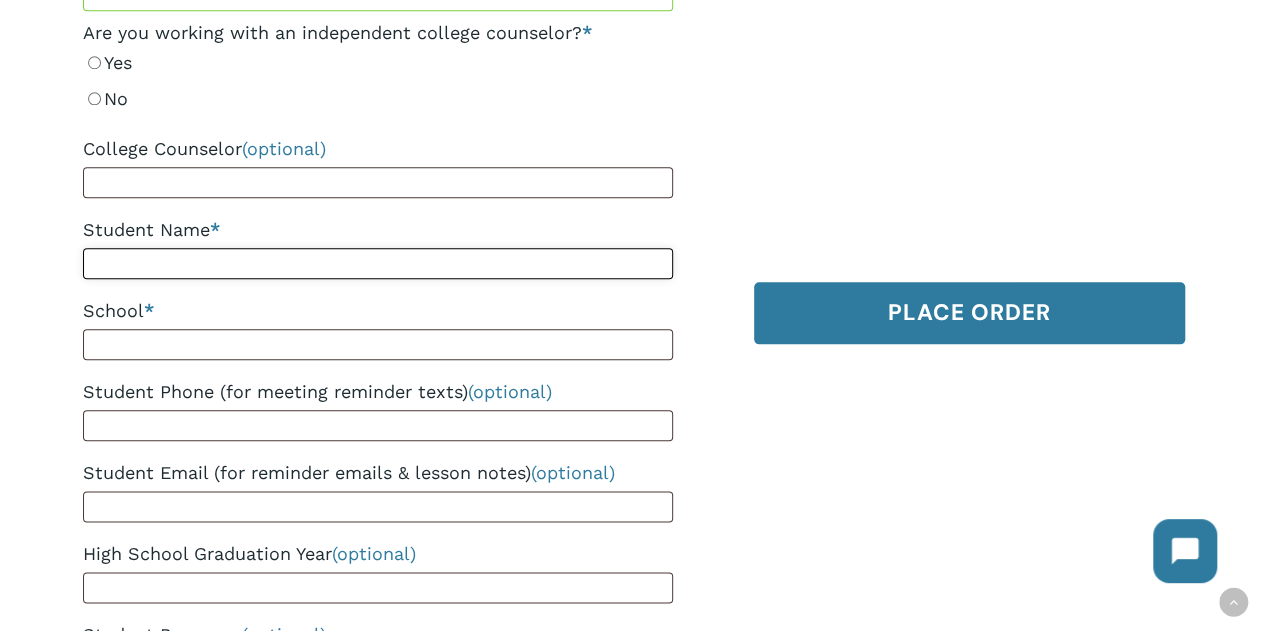 click on "Student Name  *" at bounding box center [378, 263] 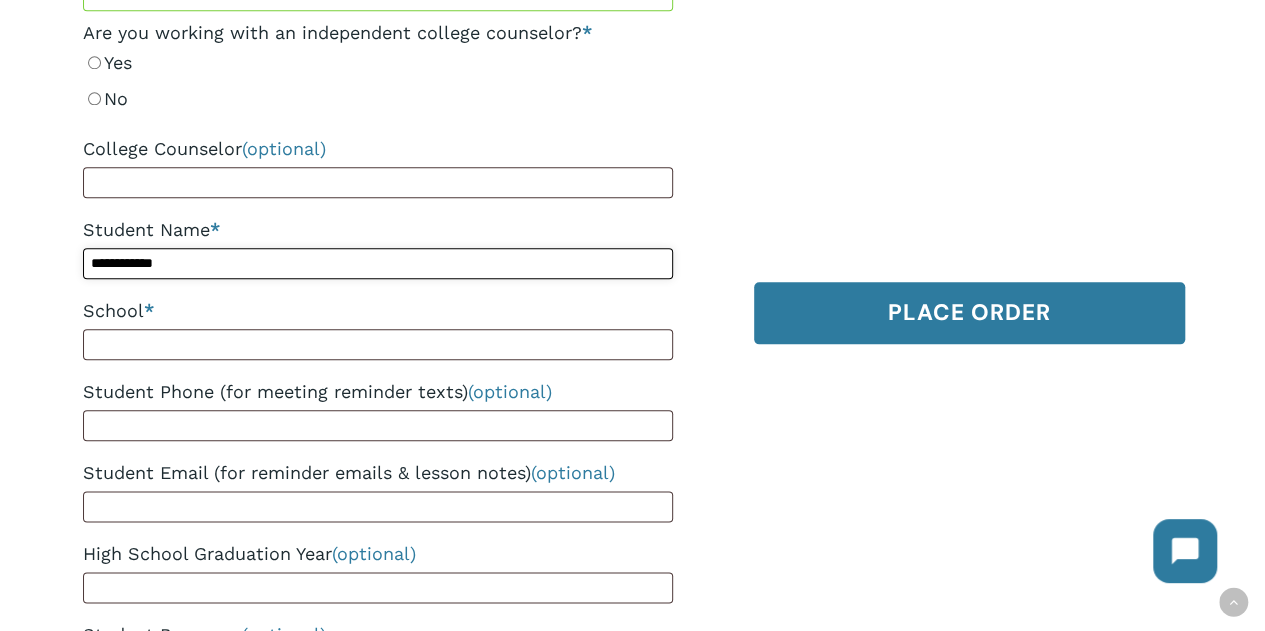 type on "**********" 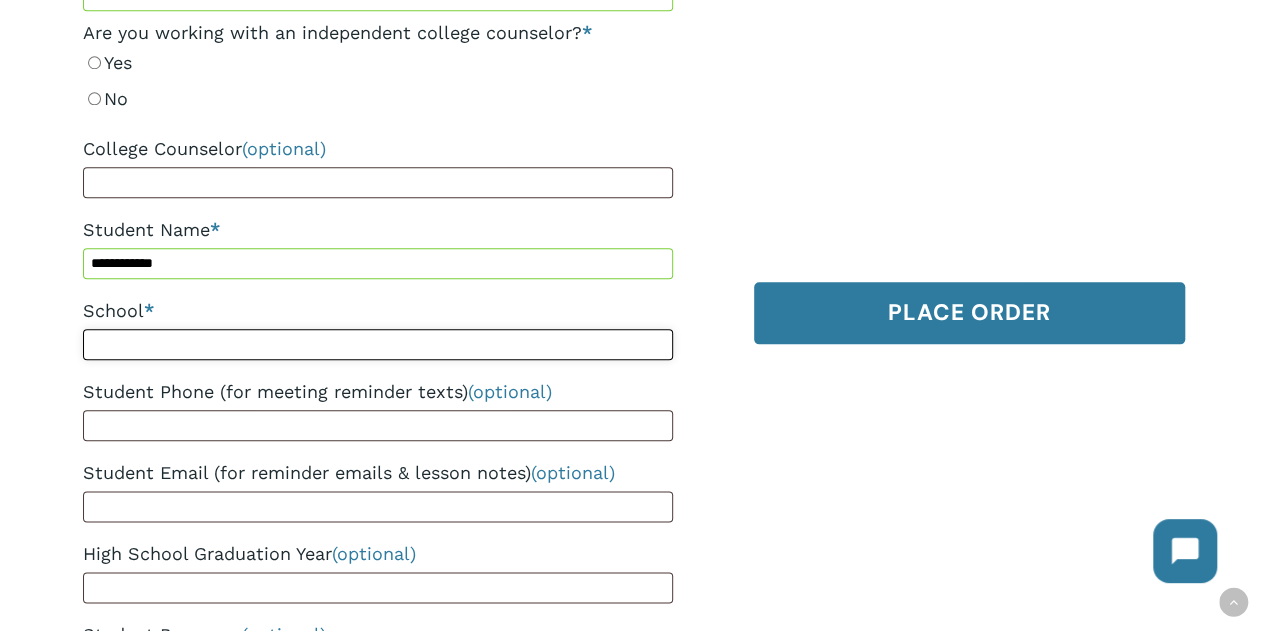 click on "School  *" at bounding box center (378, 344) 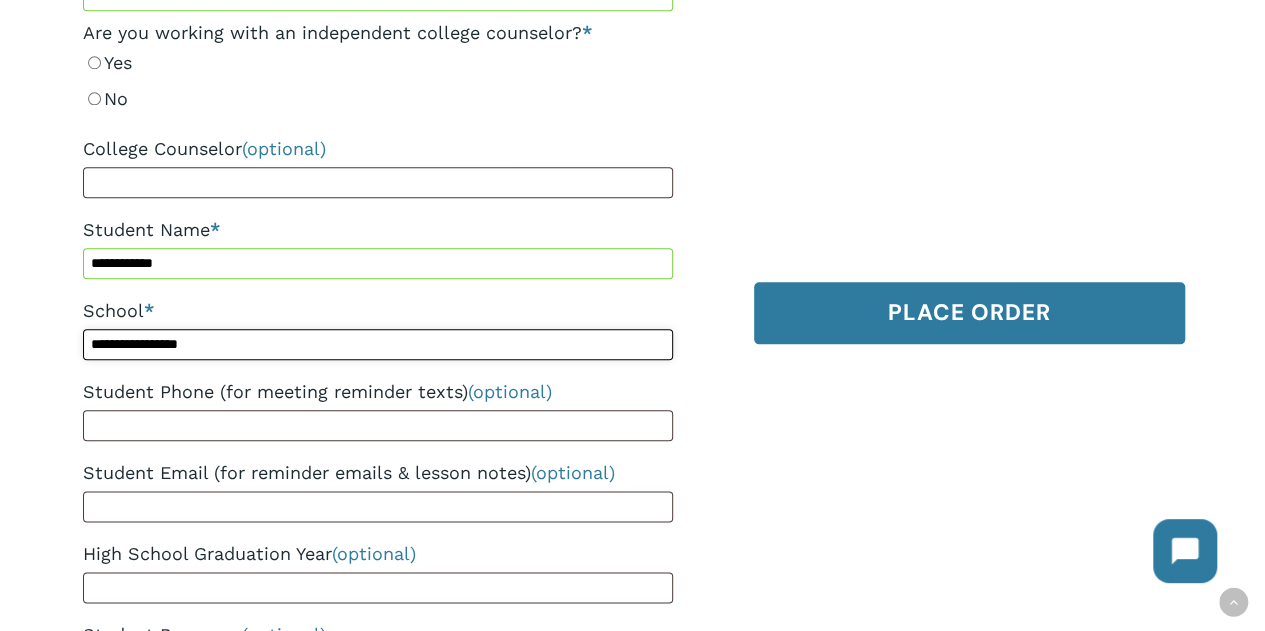 type on "**********" 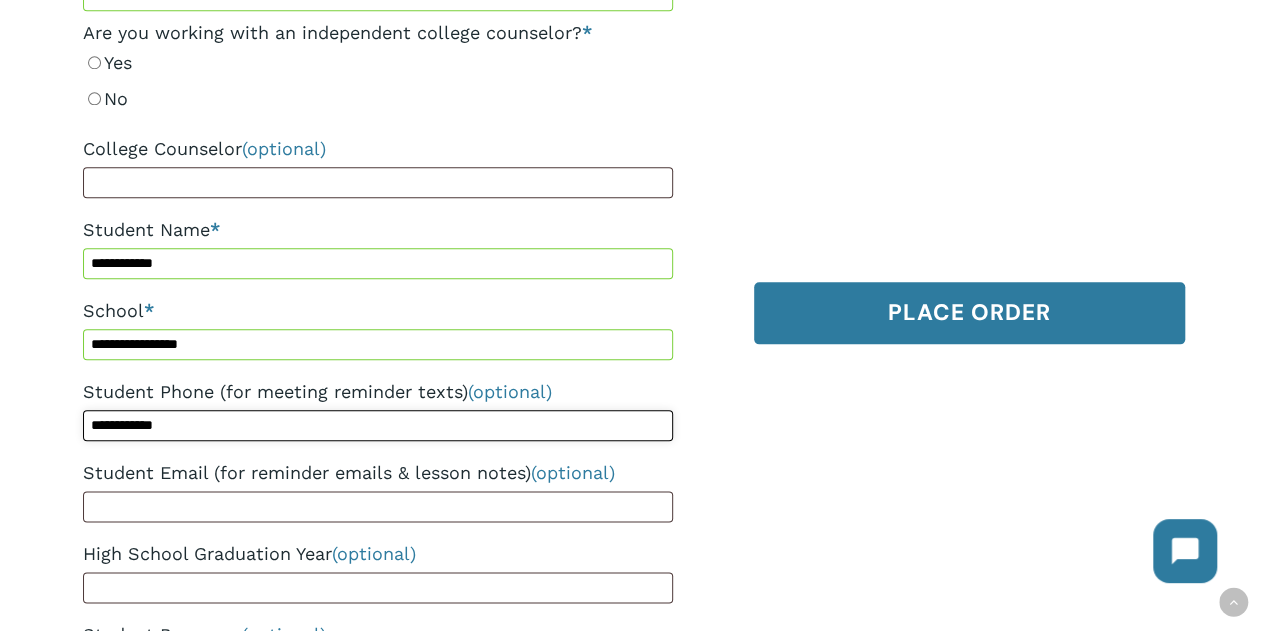 type on "**********" 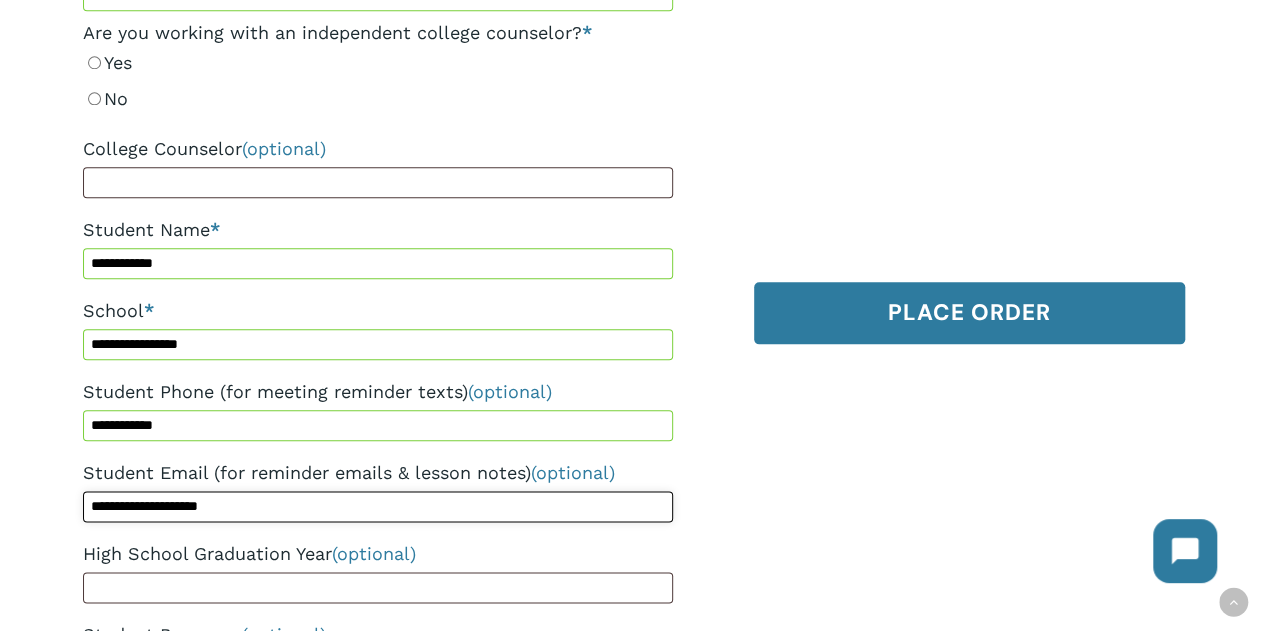 type on "**********" 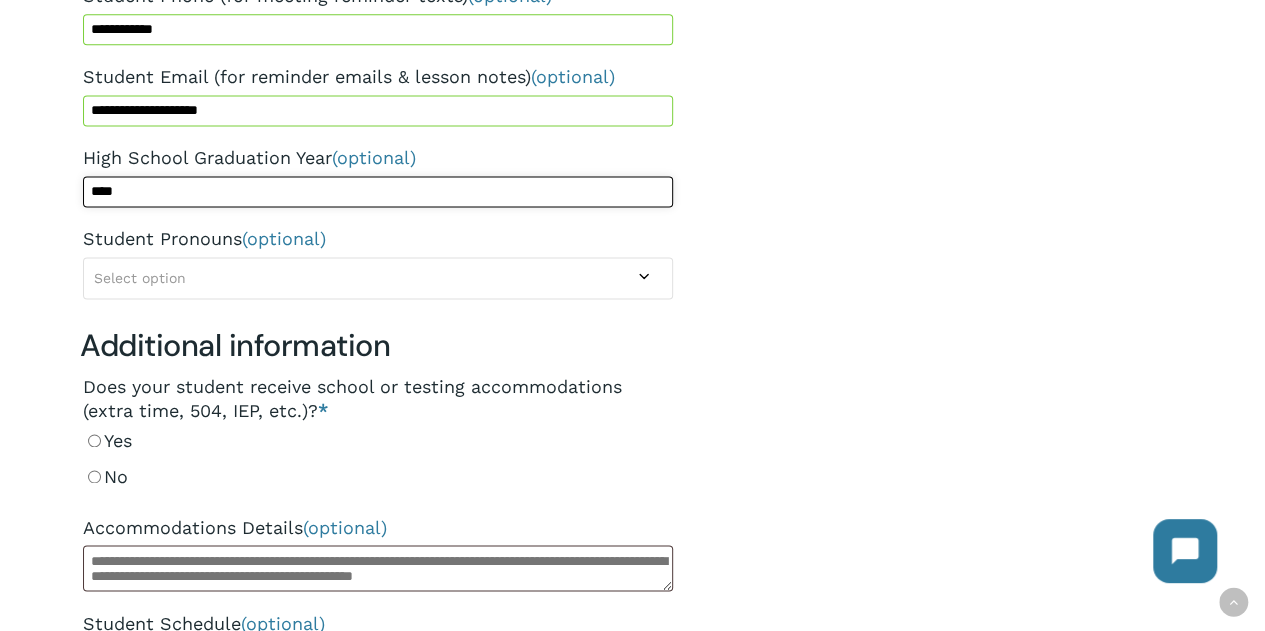 scroll, scrollTop: 1368, scrollLeft: 0, axis: vertical 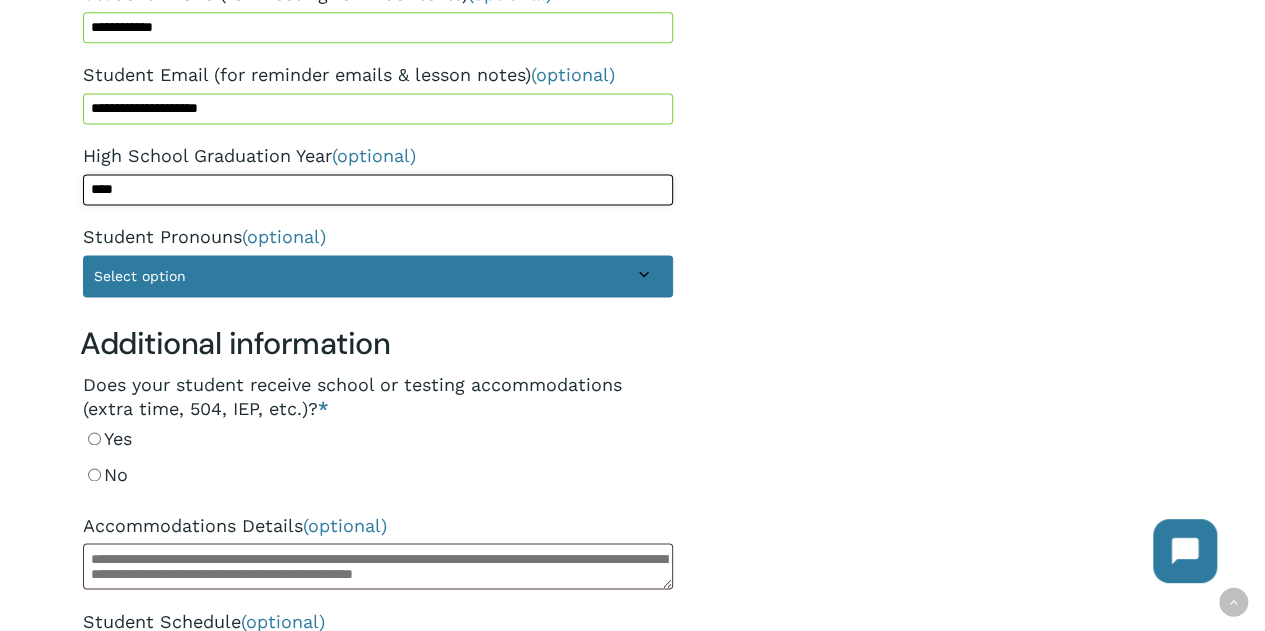 type on "****" 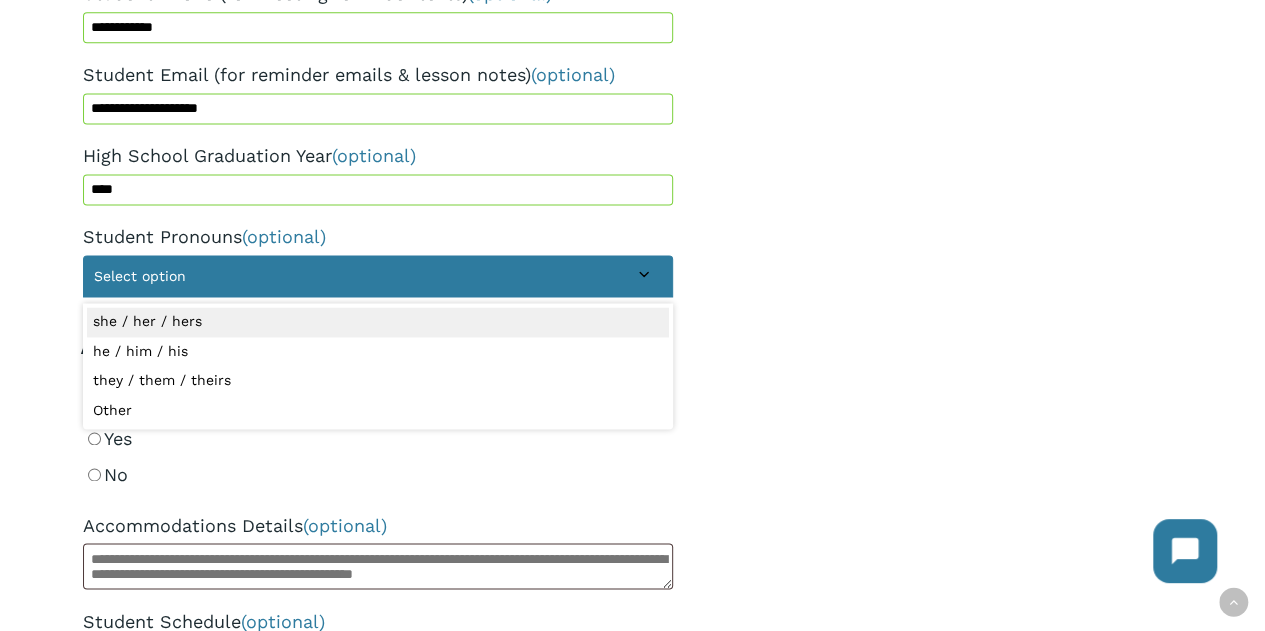 click on "Select option" at bounding box center [378, 276] 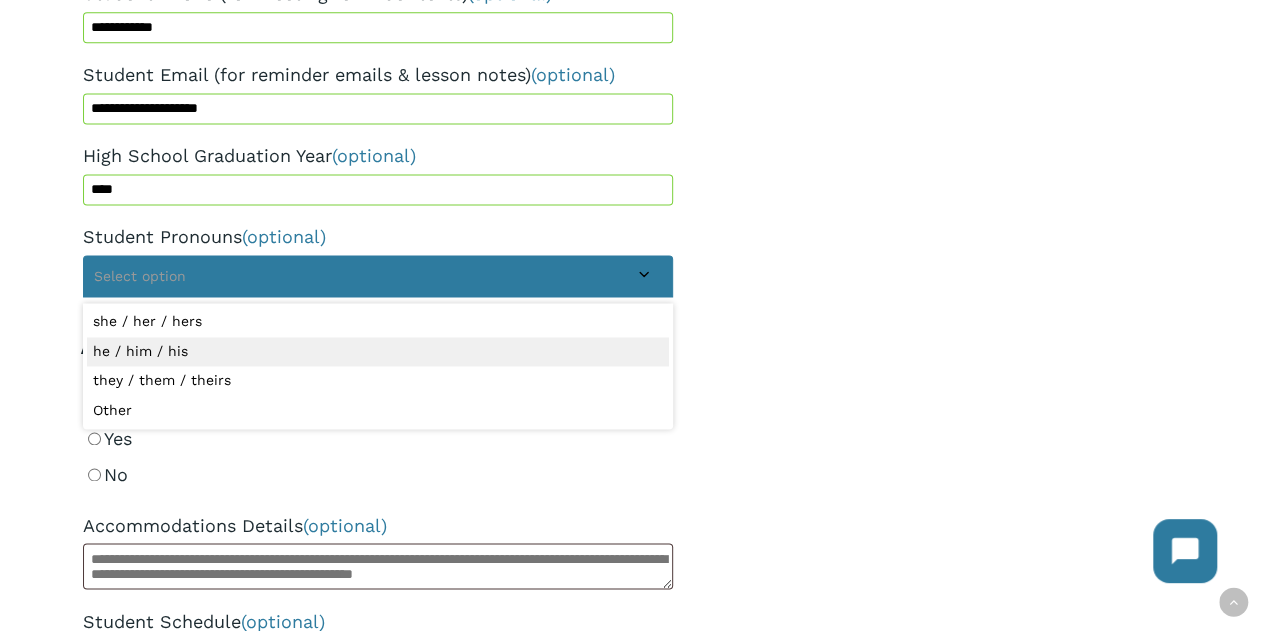 select on "**********" 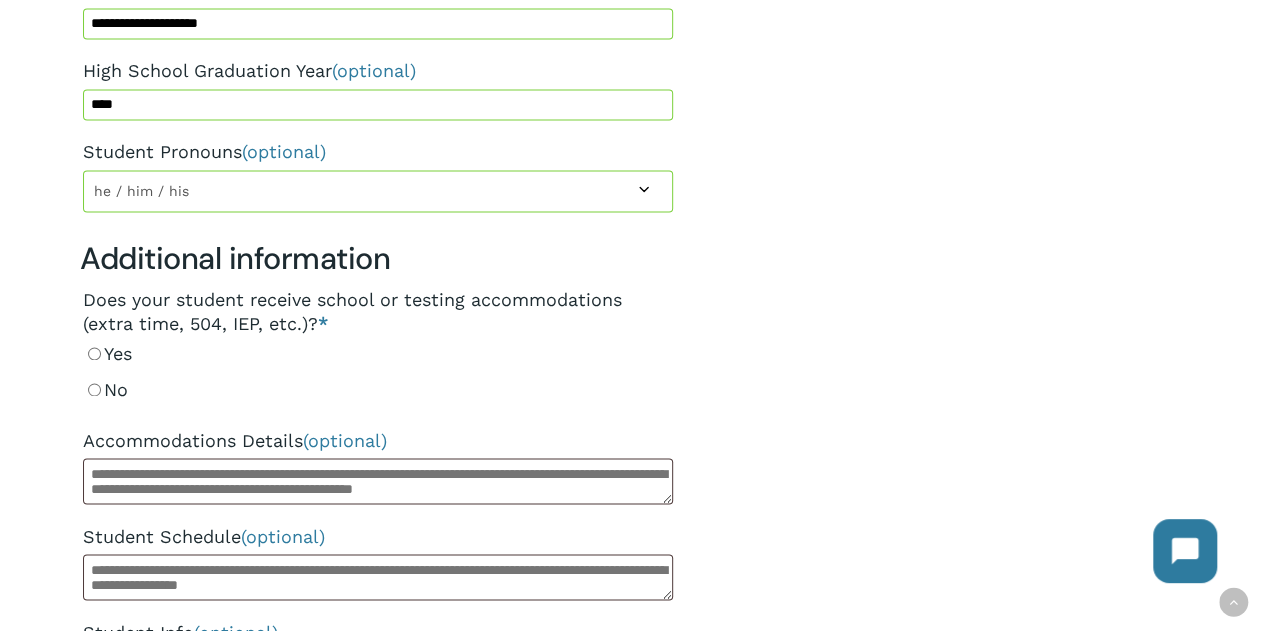scroll, scrollTop: 1464, scrollLeft: 0, axis: vertical 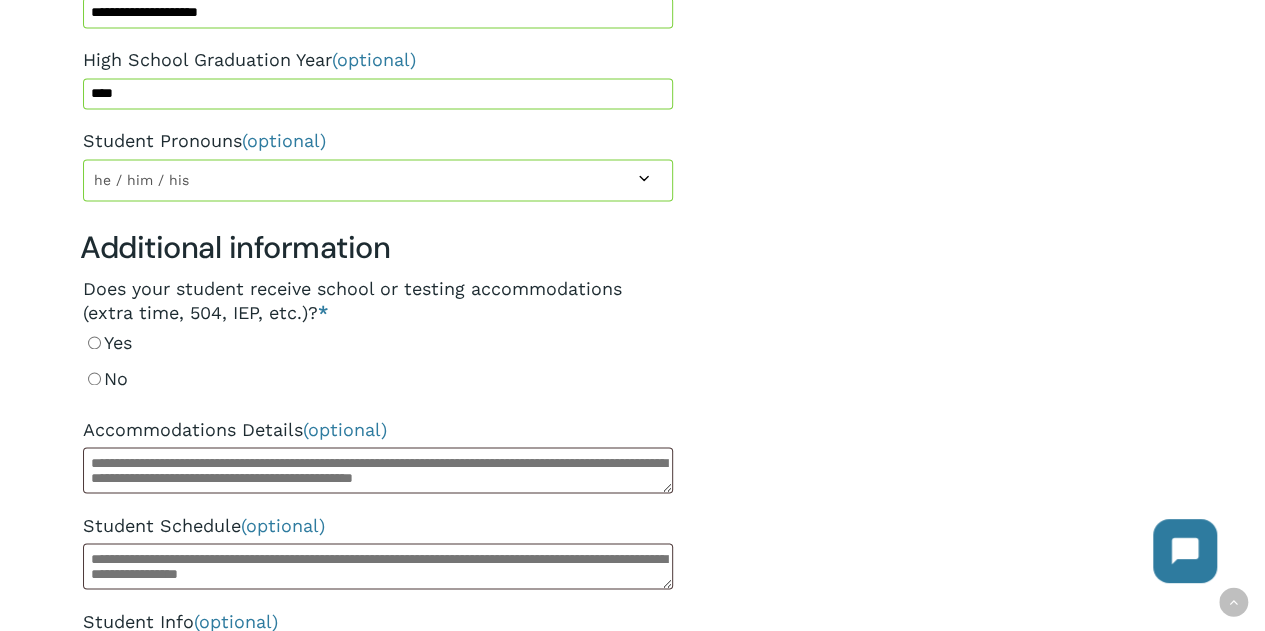 click on "No" at bounding box center (378, 379) 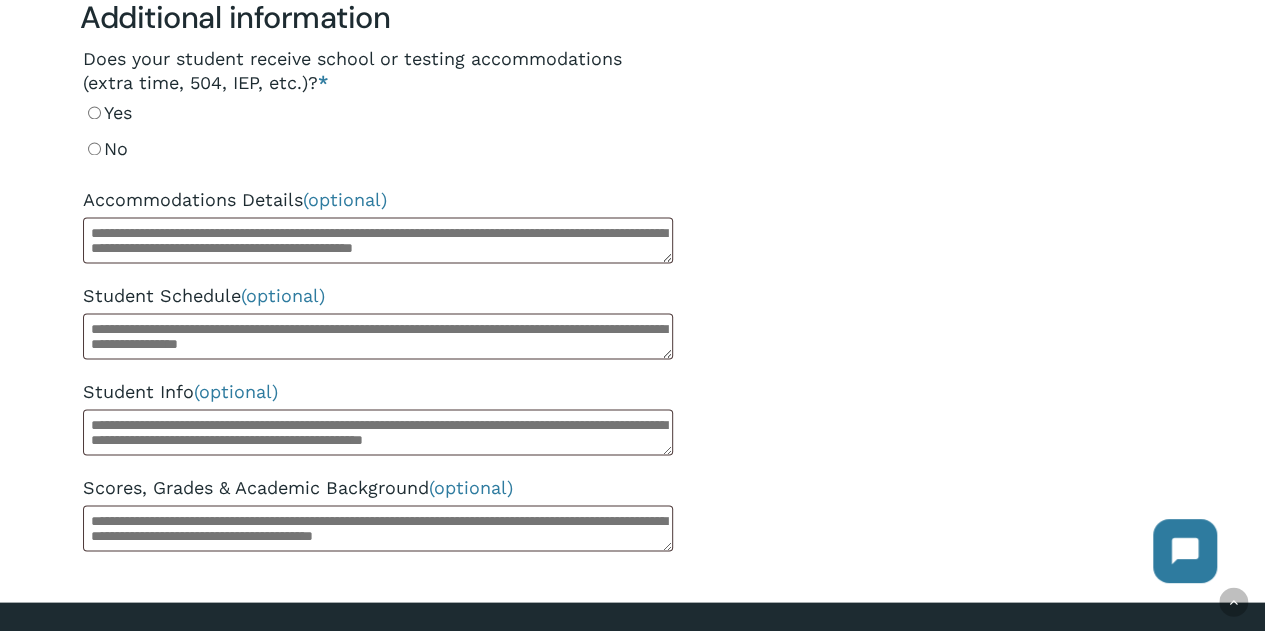 scroll, scrollTop: 1695, scrollLeft: 0, axis: vertical 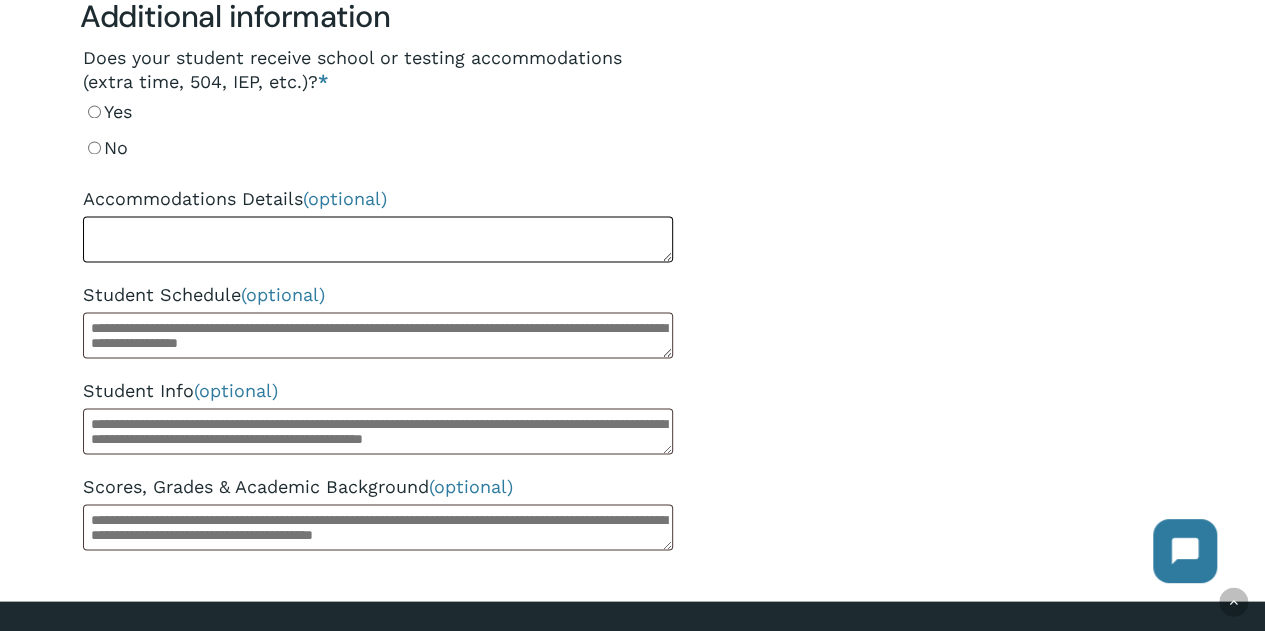 click on "Accommodations Details  (optional)" at bounding box center [378, 239] 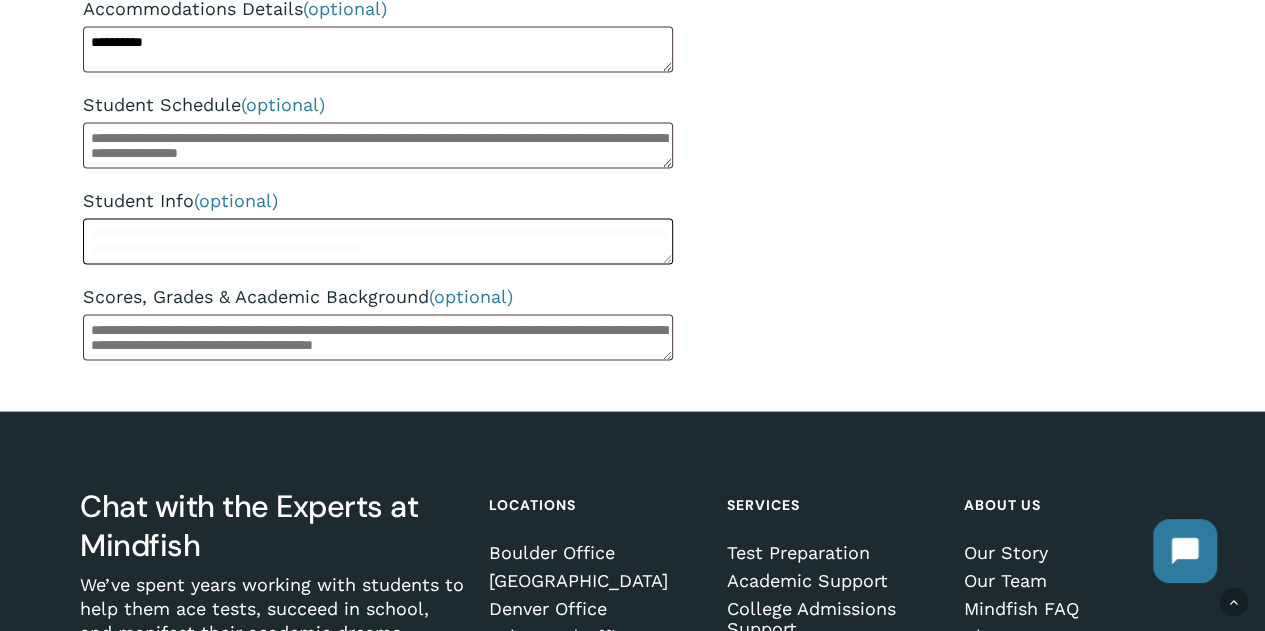 scroll, scrollTop: 1886, scrollLeft: 0, axis: vertical 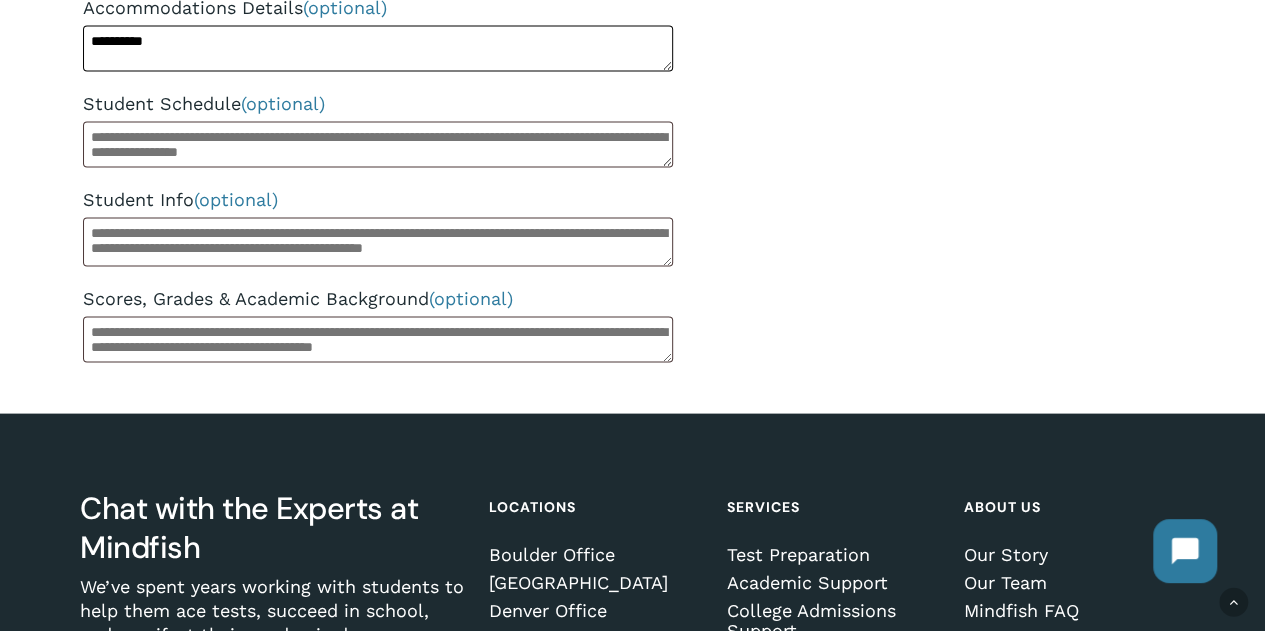 click on "**********" at bounding box center (378, 48) 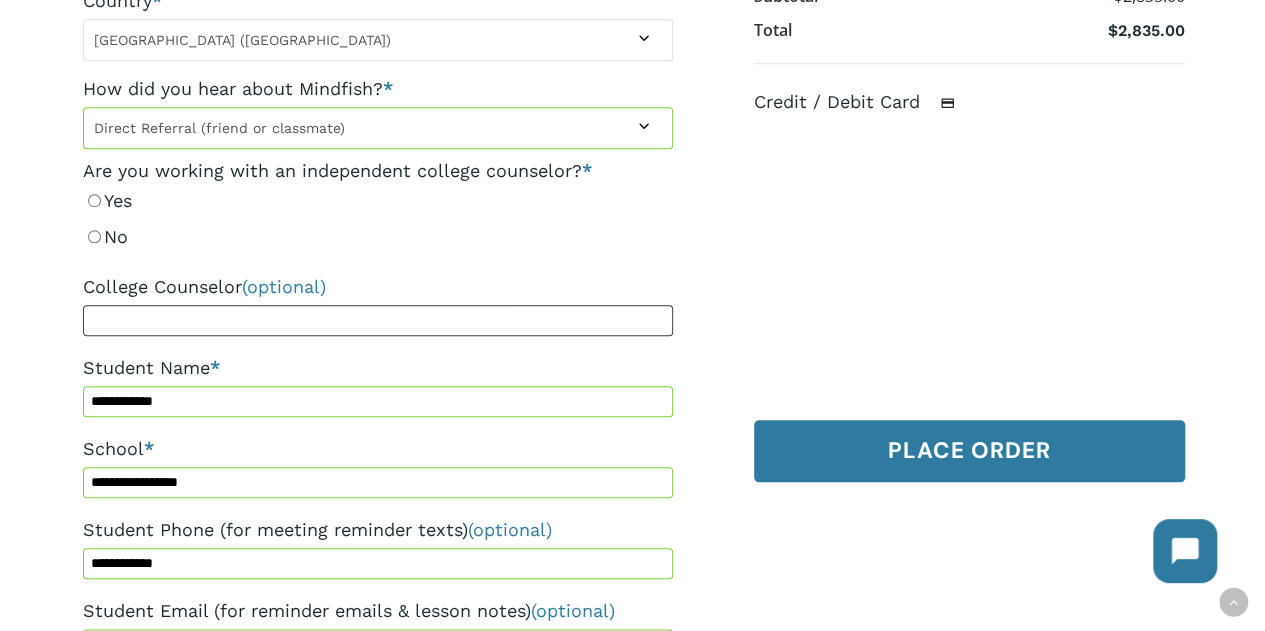 scroll, scrollTop: 830, scrollLeft: 0, axis: vertical 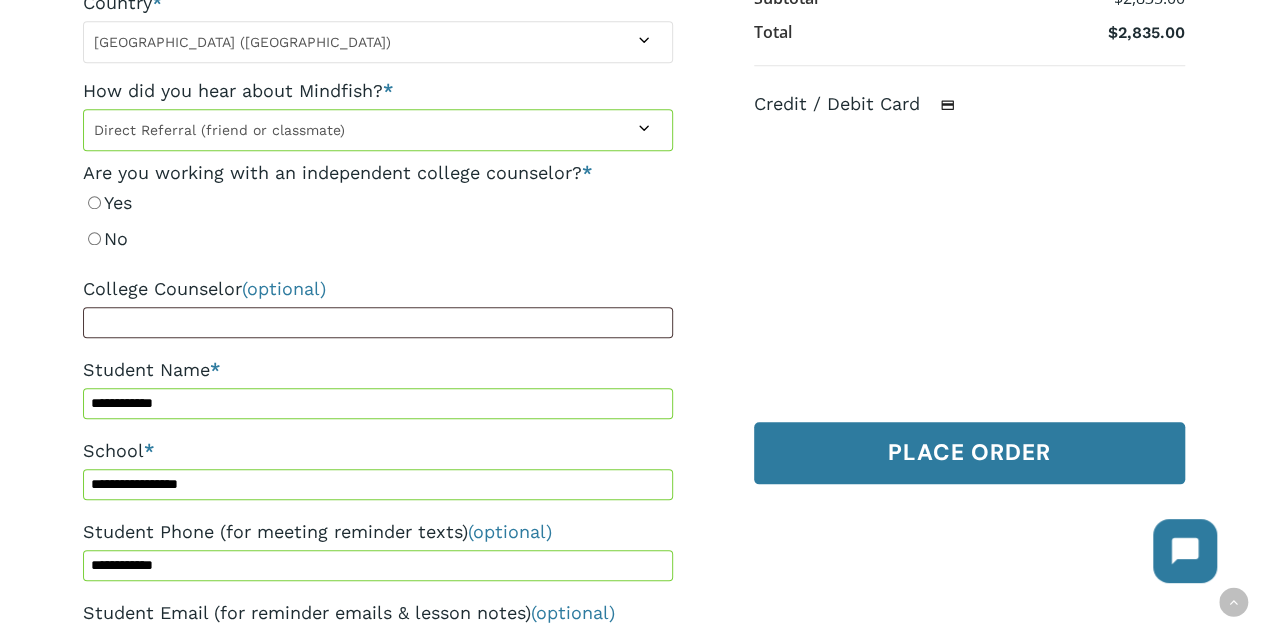 type on "**********" 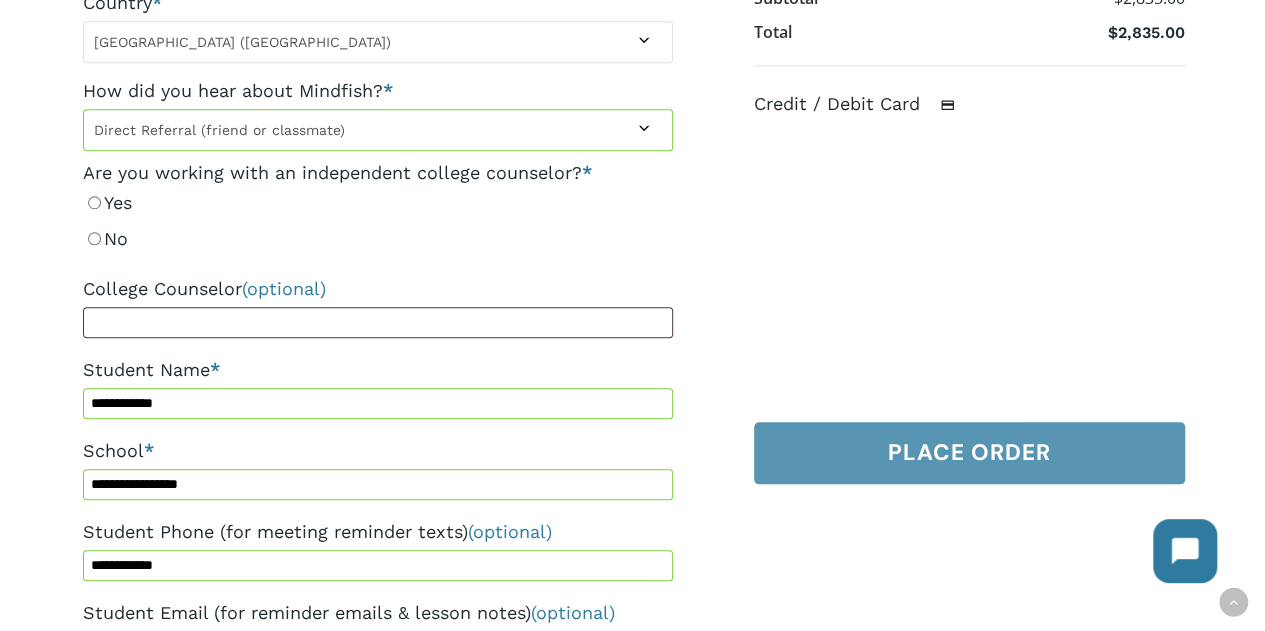click on "Place order" at bounding box center [969, 453] 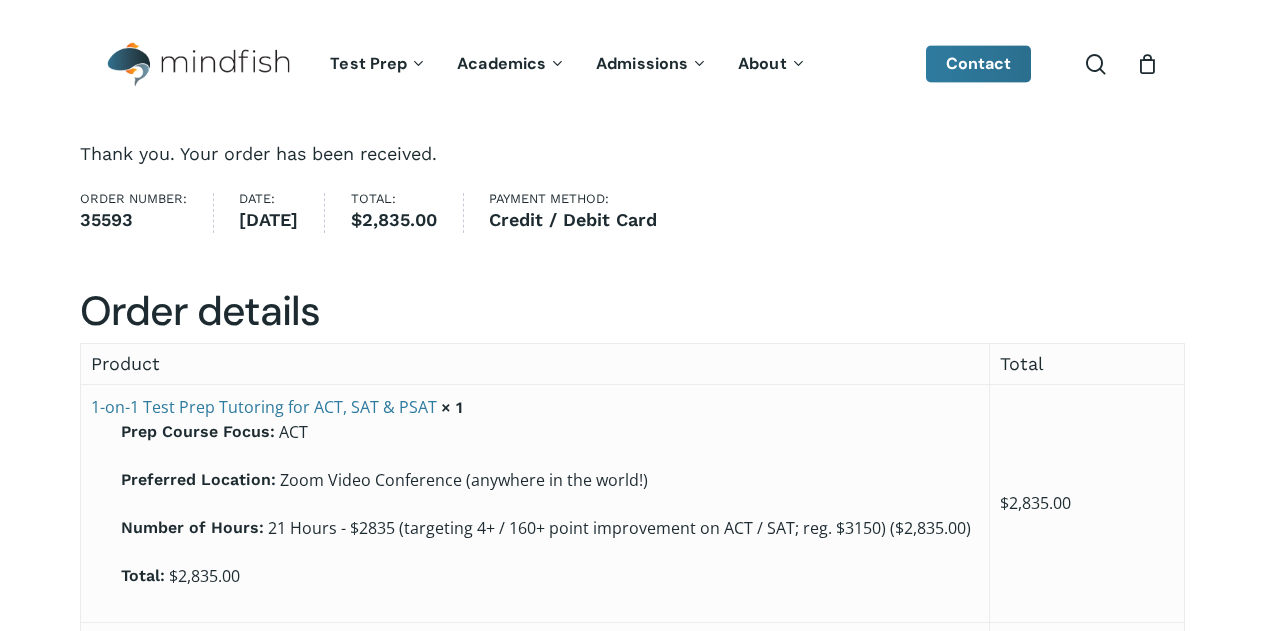 scroll, scrollTop: 0, scrollLeft: 0, axis: both 